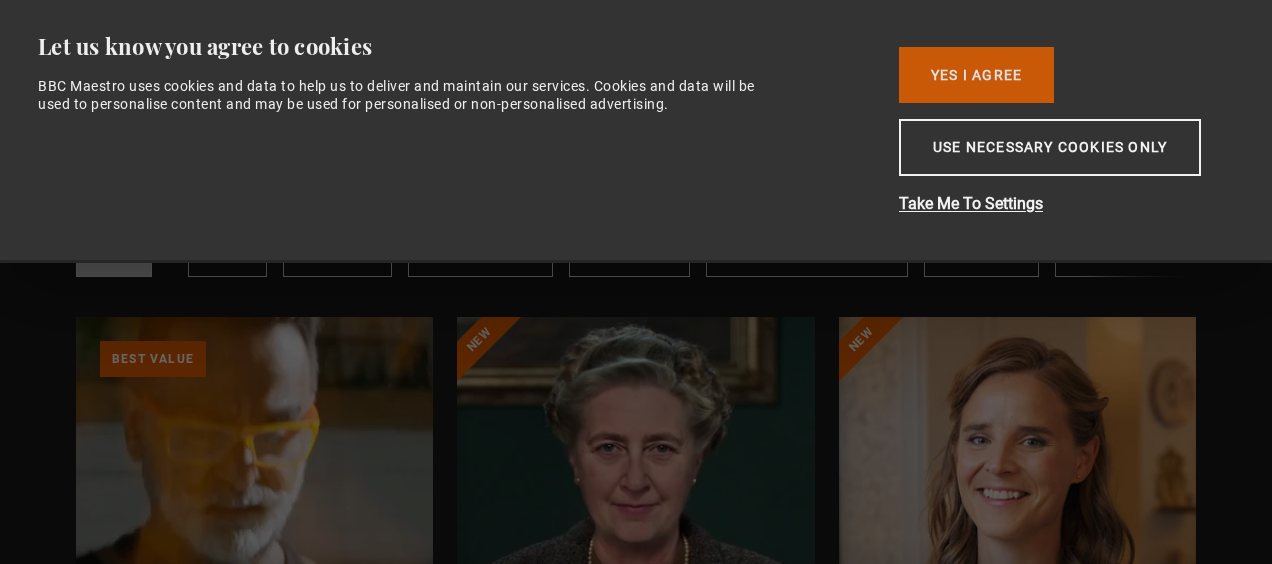 scroll, scrollTop: 0, scrollLeft: 0, axis: both 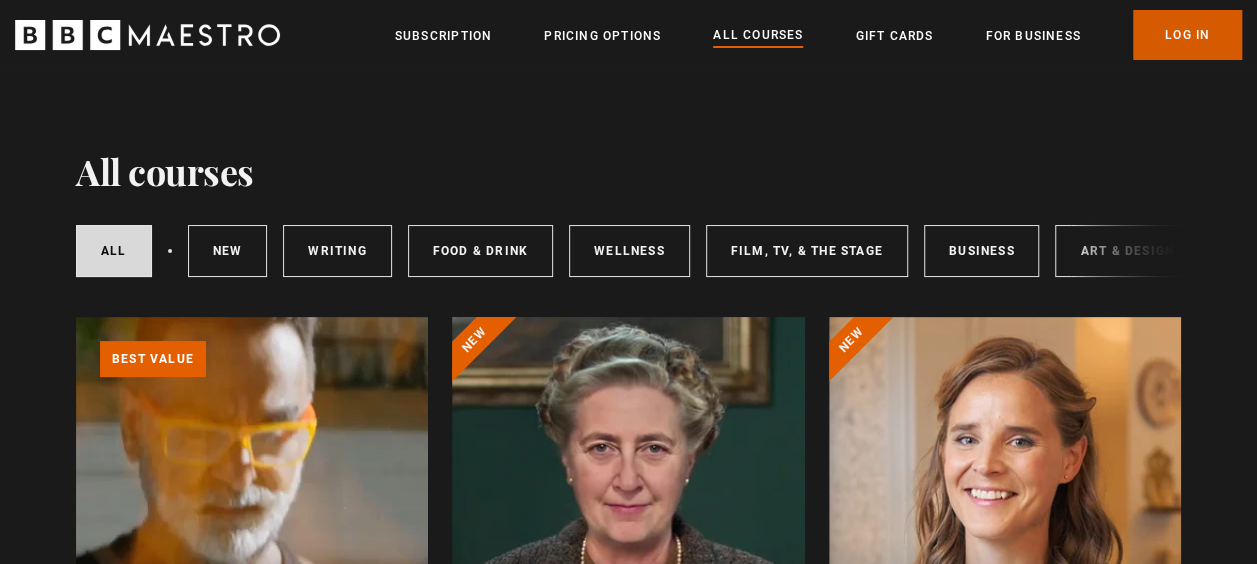 click on "Log In" at bounding box center [1187, 35] 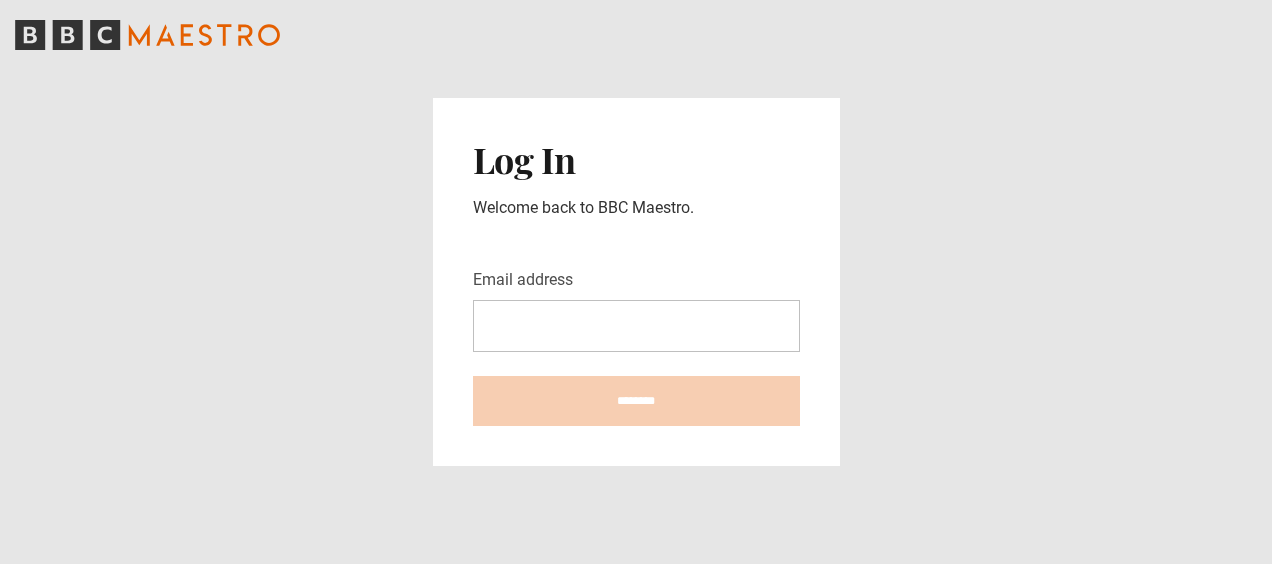 scroll, scrollTop: 0, scrollLeft: 0, axis: both 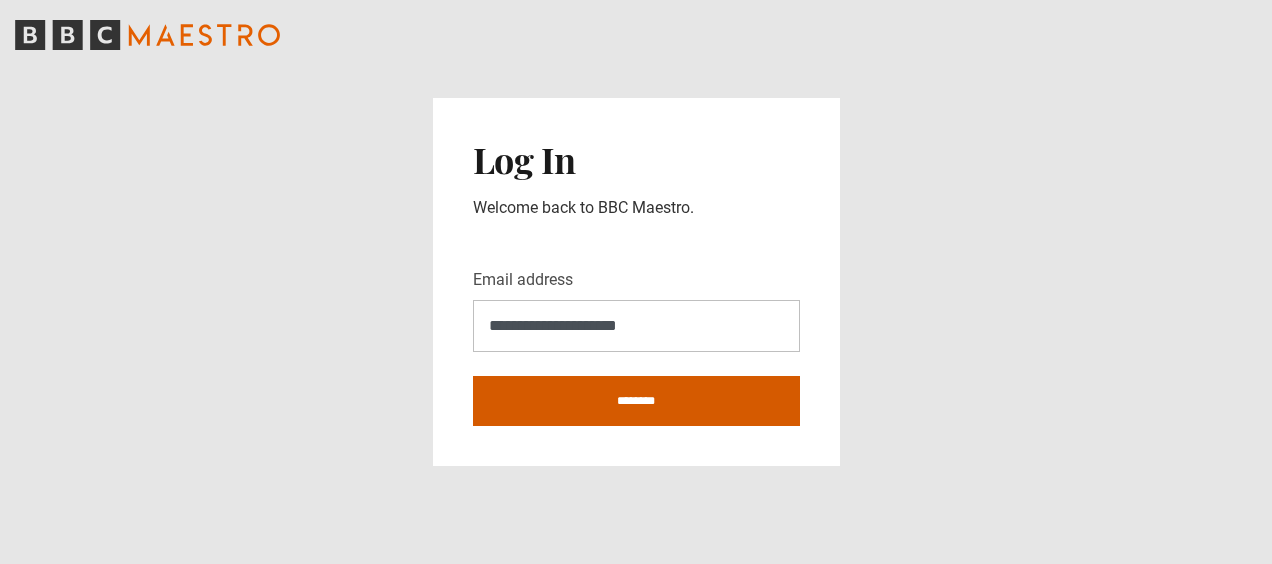 click on "********" at bounding box center (636, 401) 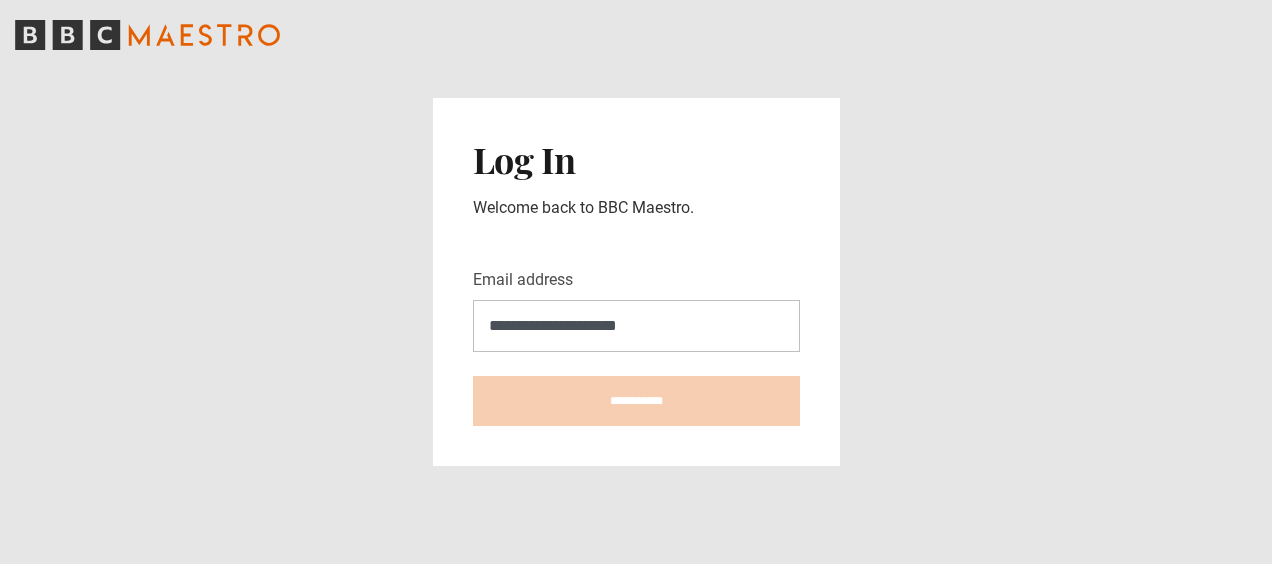 type on "**********" 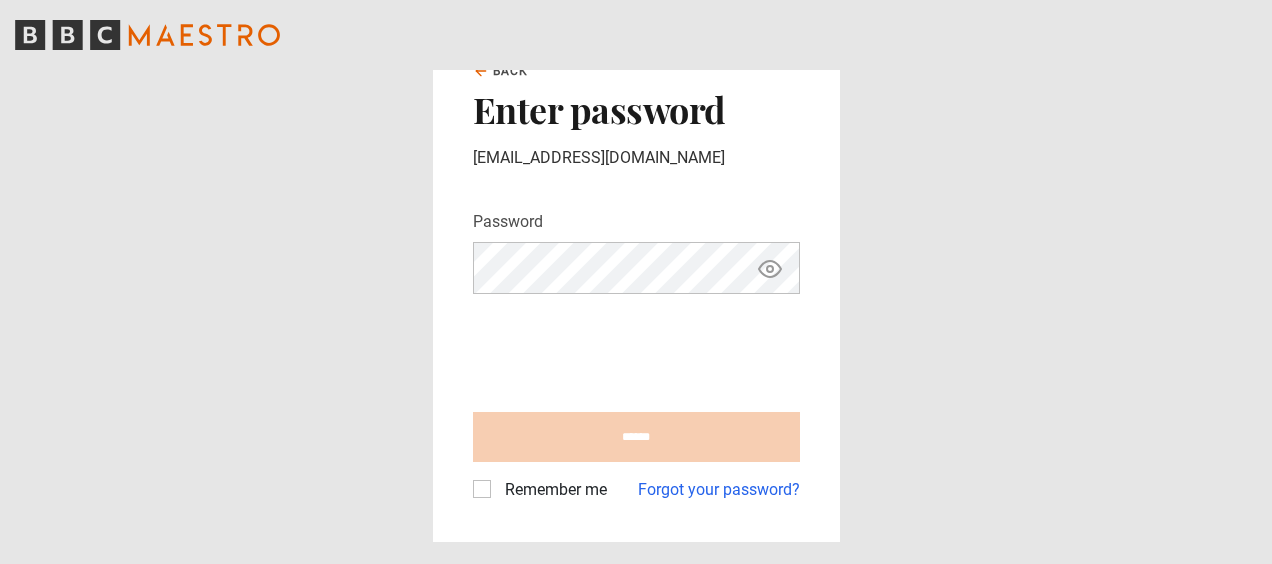 scroll, scrollTop: 0, scrollLeft: 0, axis: both 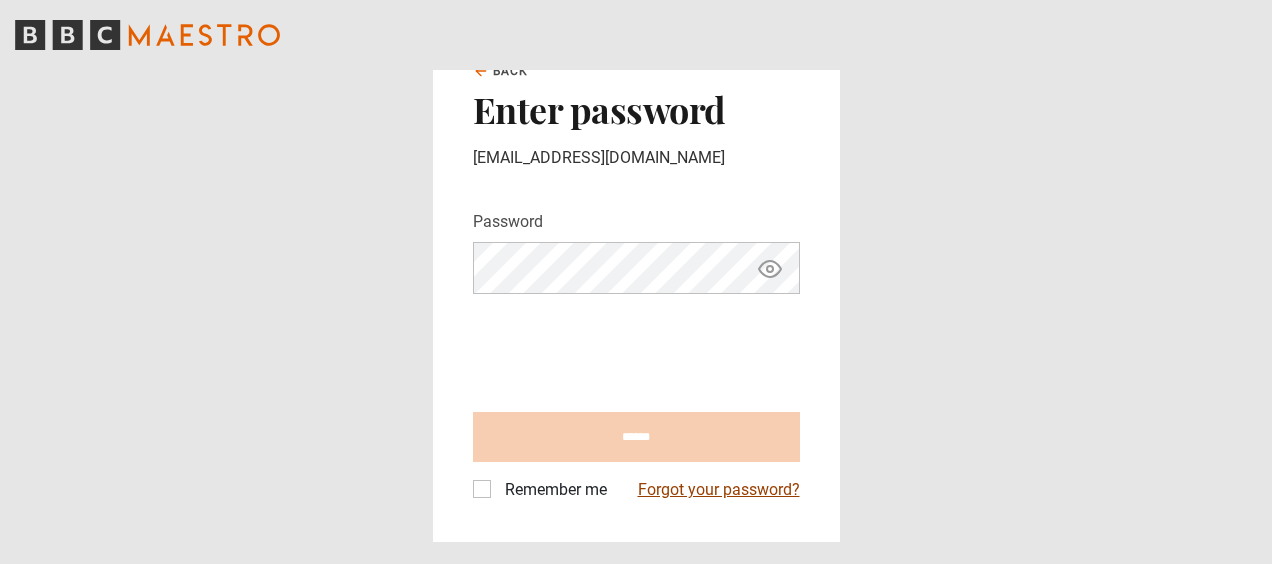 click on "Forgot your password?" at bounding box center (719, 490) 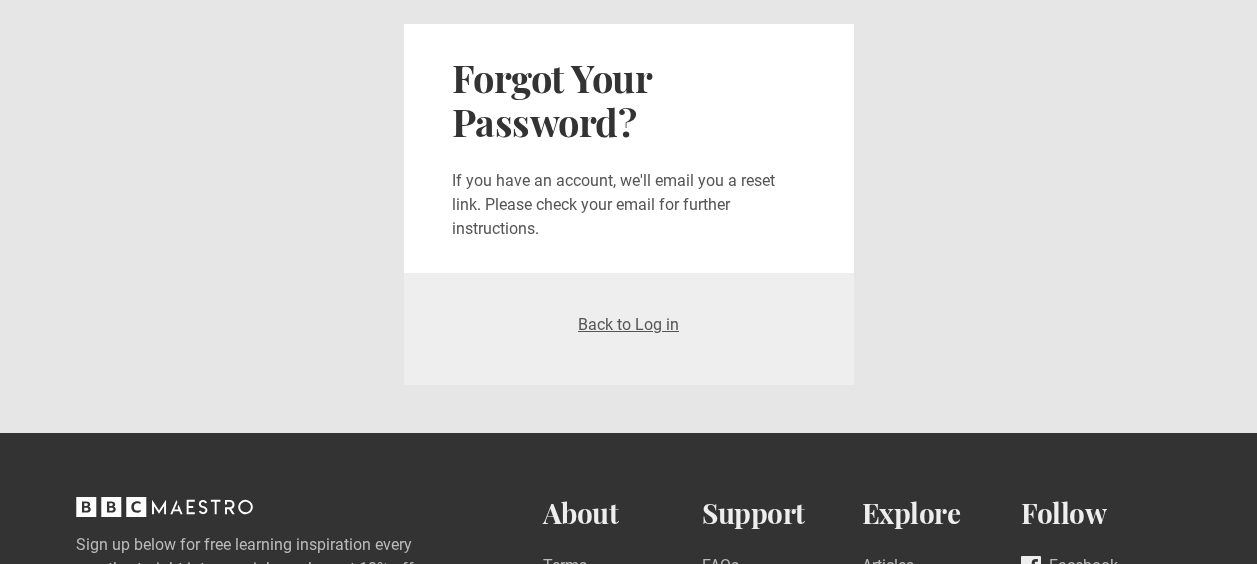 scroll, scrollTop: 0, scrollLeft: 0, axis: both 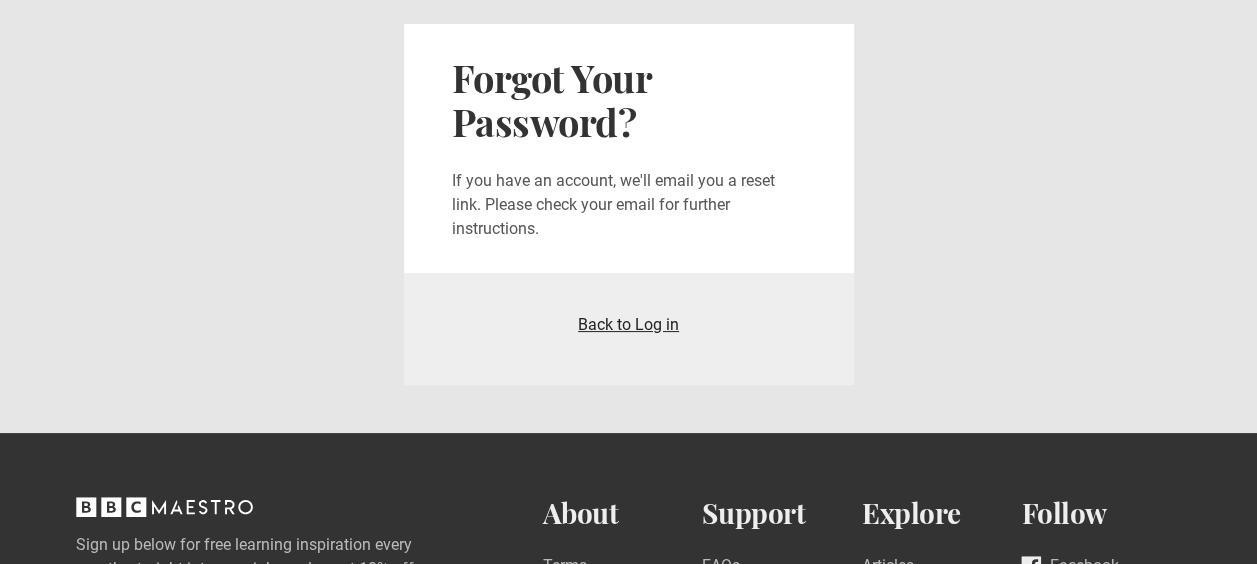 click on "Back to Log in" at bounding box center (628, 324) 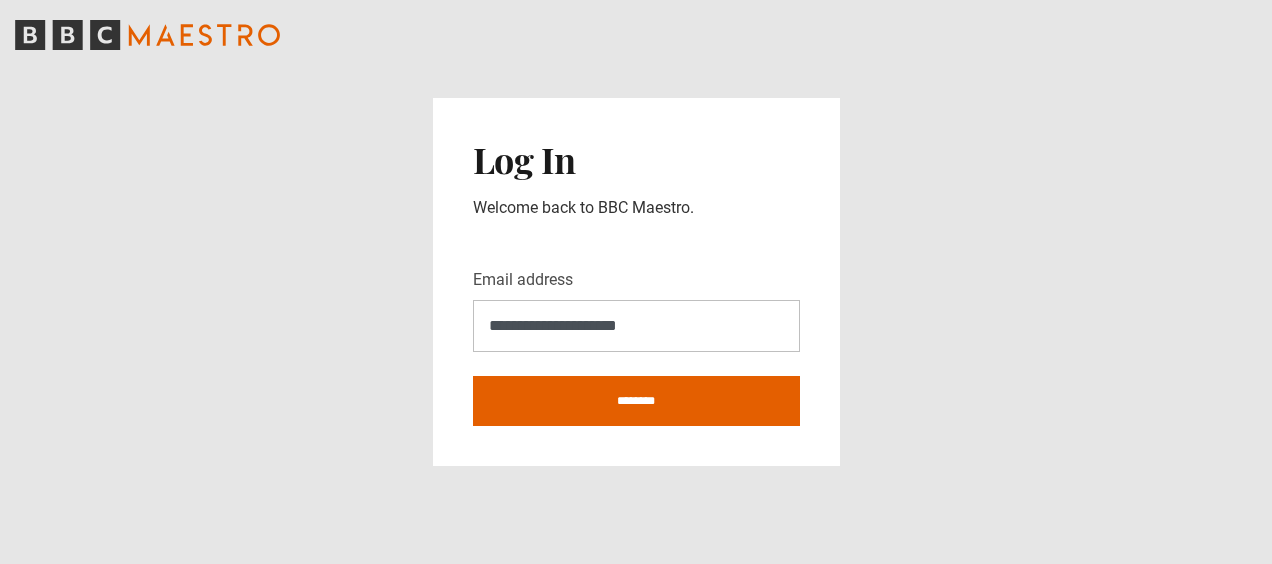 scroll, scrollTop: 0, scrollLeft: 0, axis: both 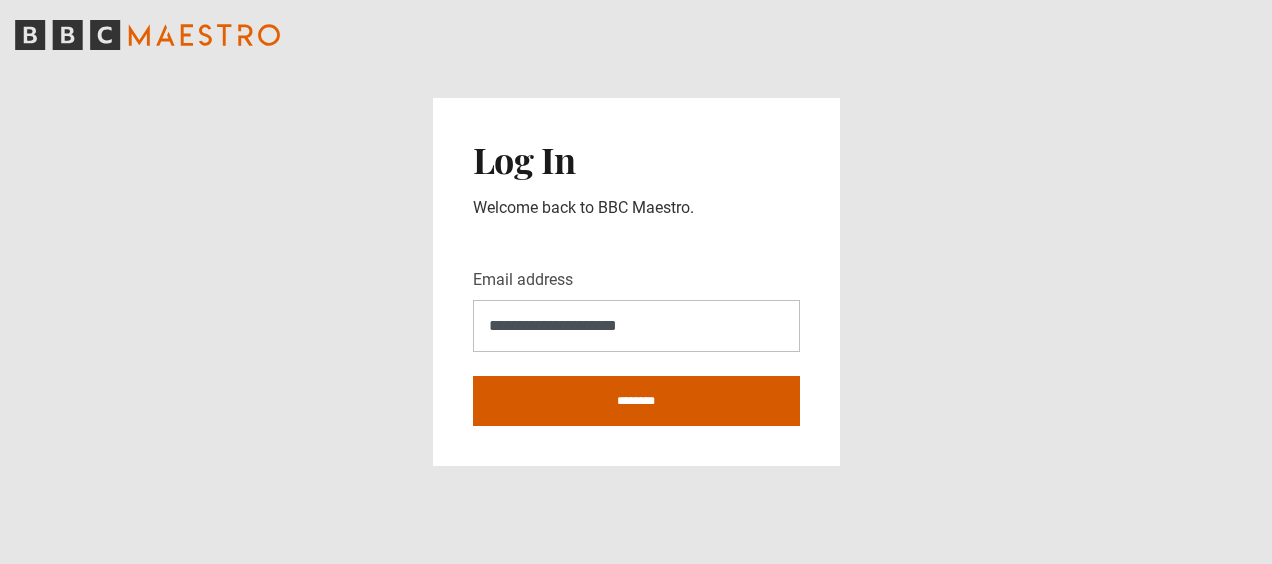 click on "********" at bounding box center [636, 401] 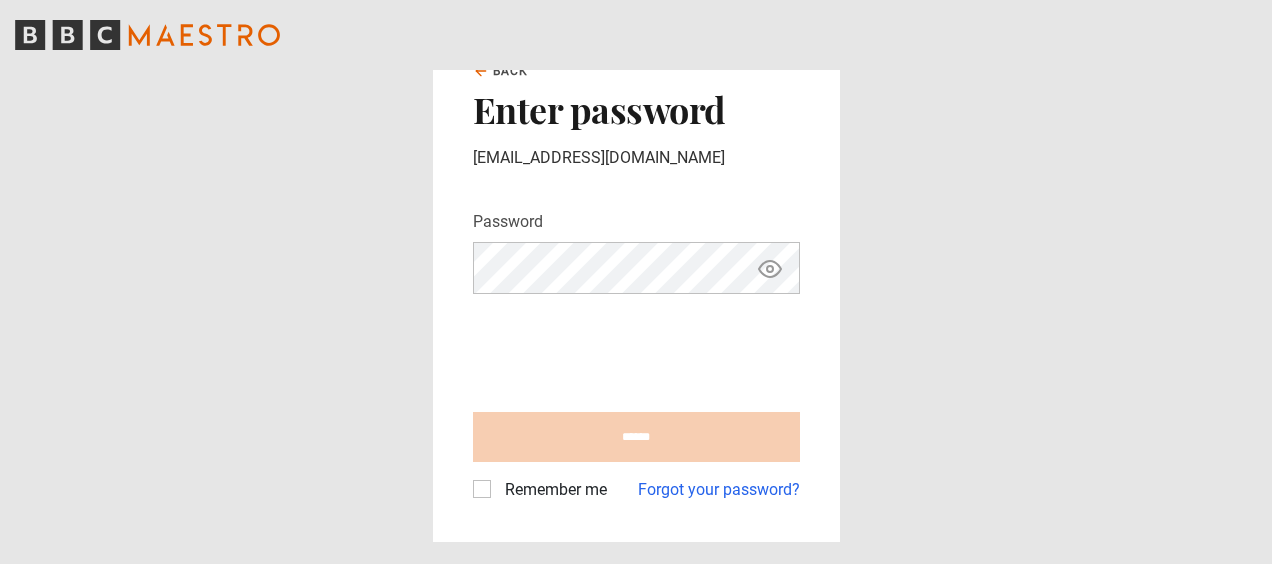 scroll, scrollTop: 0, scrollLeft: 0, axis: both 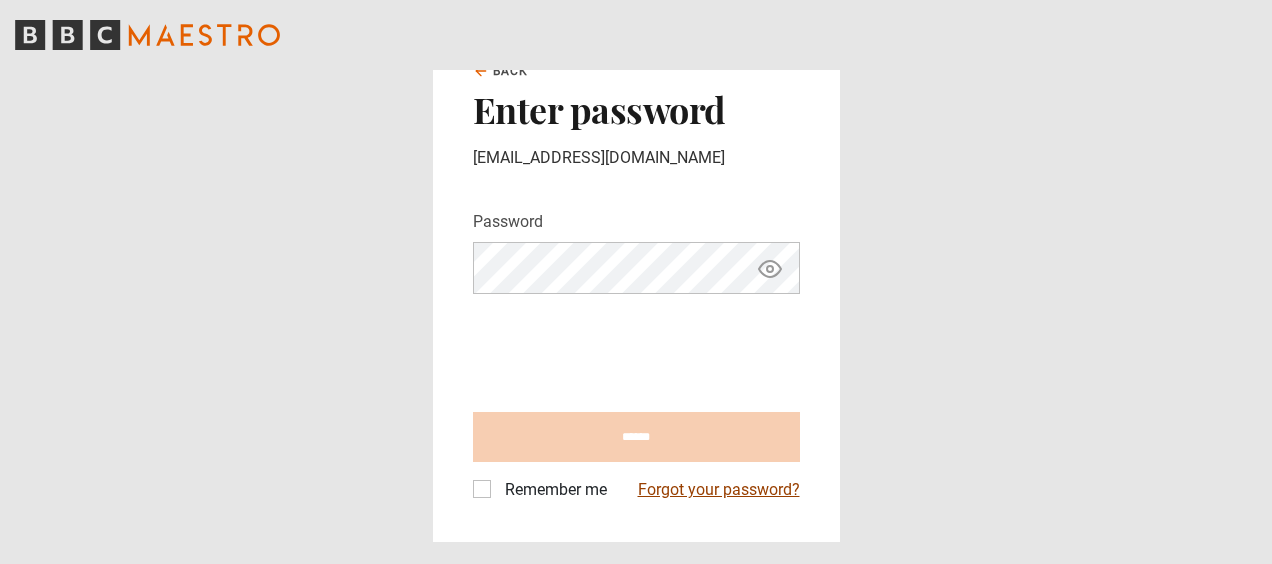 click on "Forgot your password?" at bounding box center (719, 490) 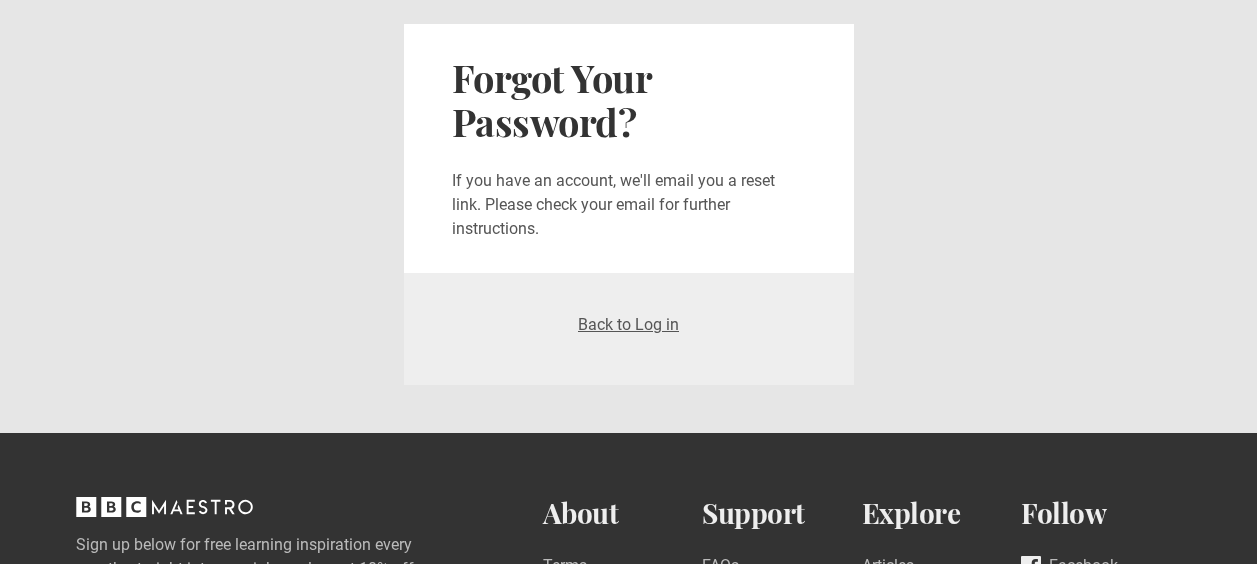 scroll, scrollTop: 0, scrollLeft: 0, axis: both 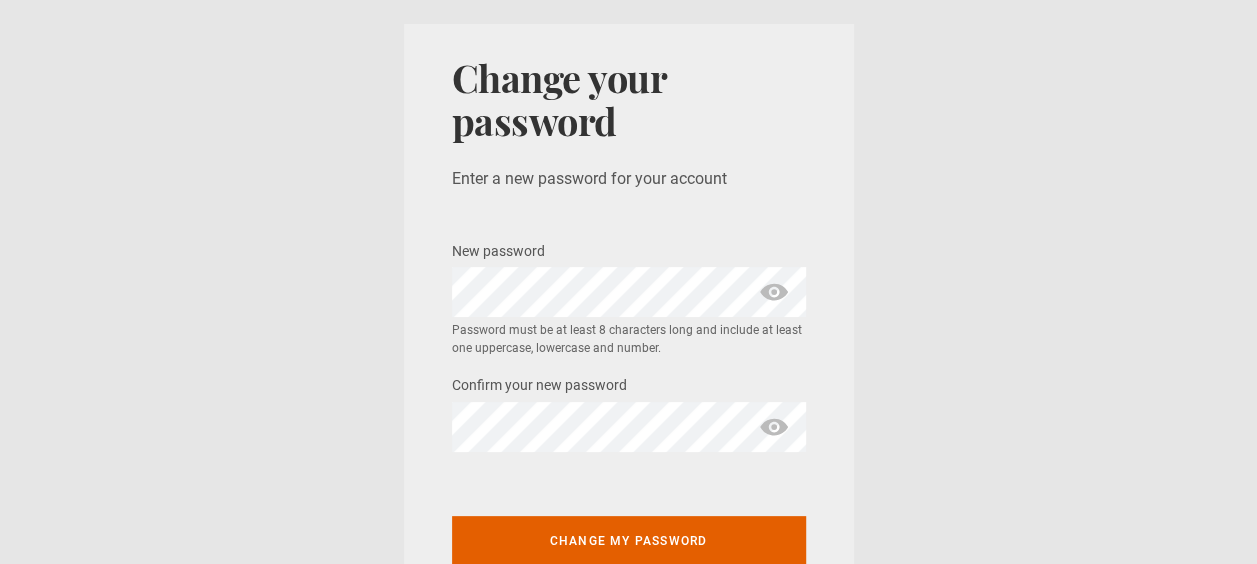 click at bounding box center [774, 427] 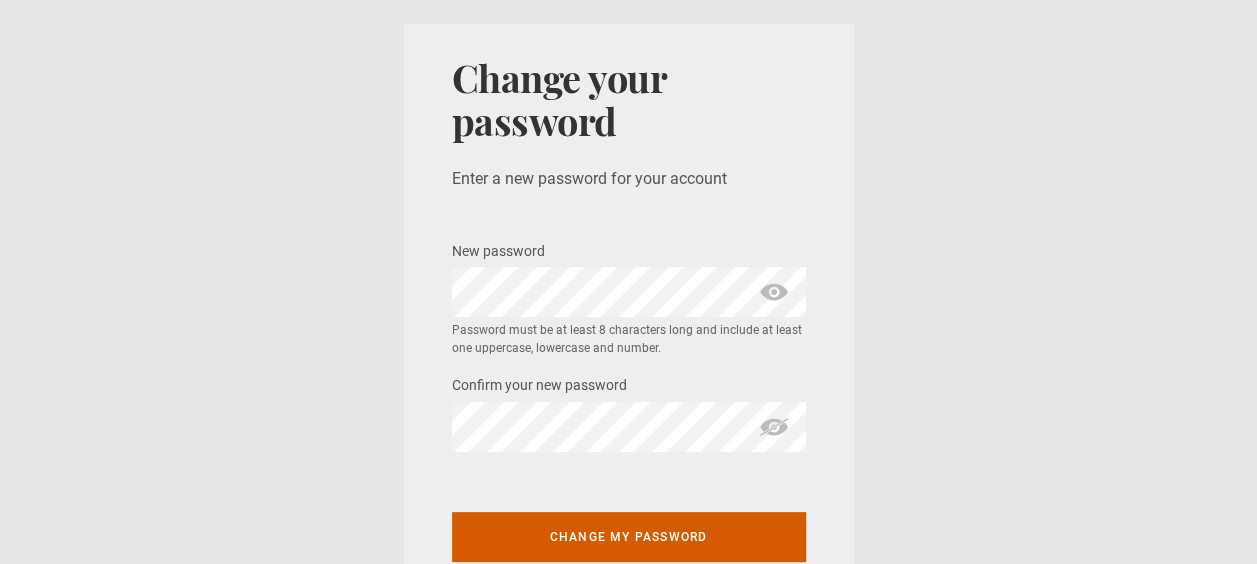 click on "Change my password" at bounding box center (629, 537) 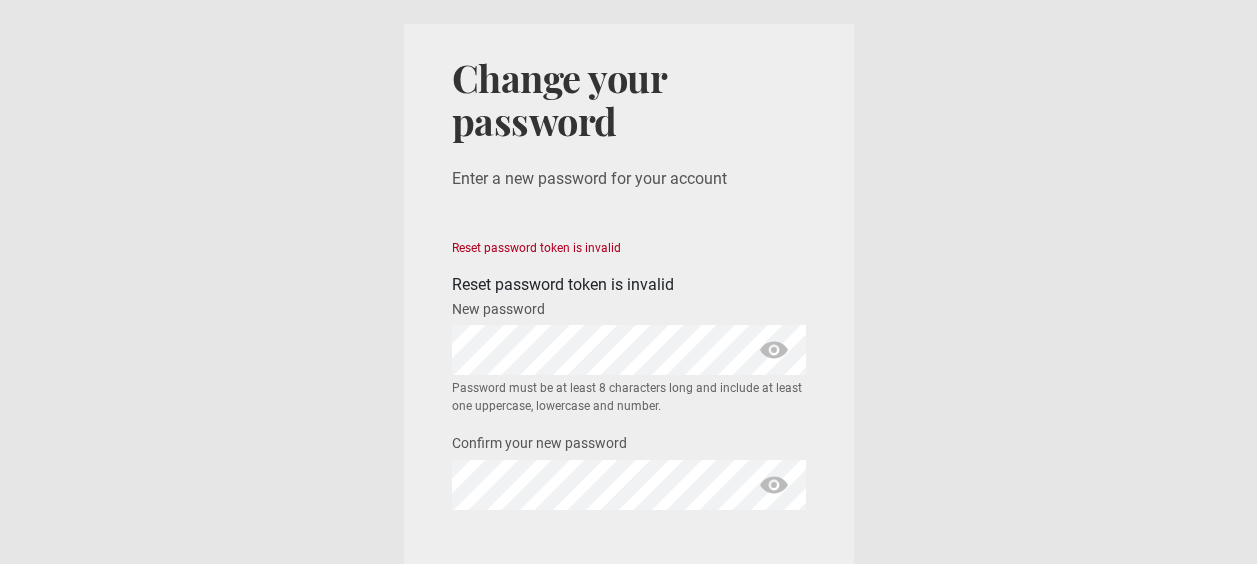 scroll, scrollTop: 0, scrollLeft: 0, axis: both 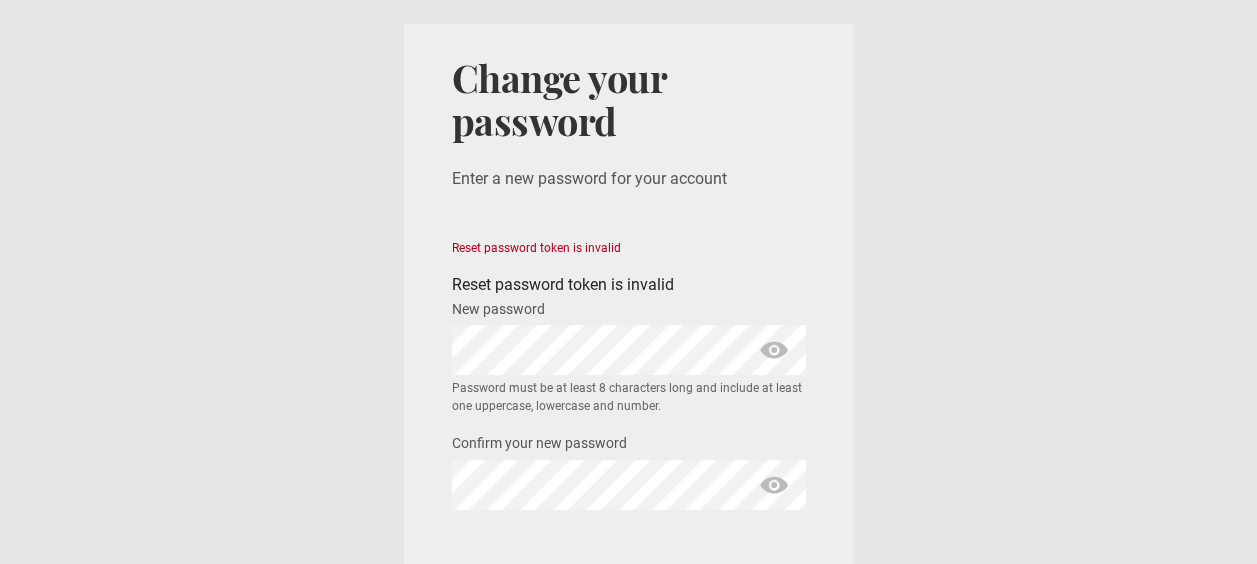 click at bounding box center [774, 350] 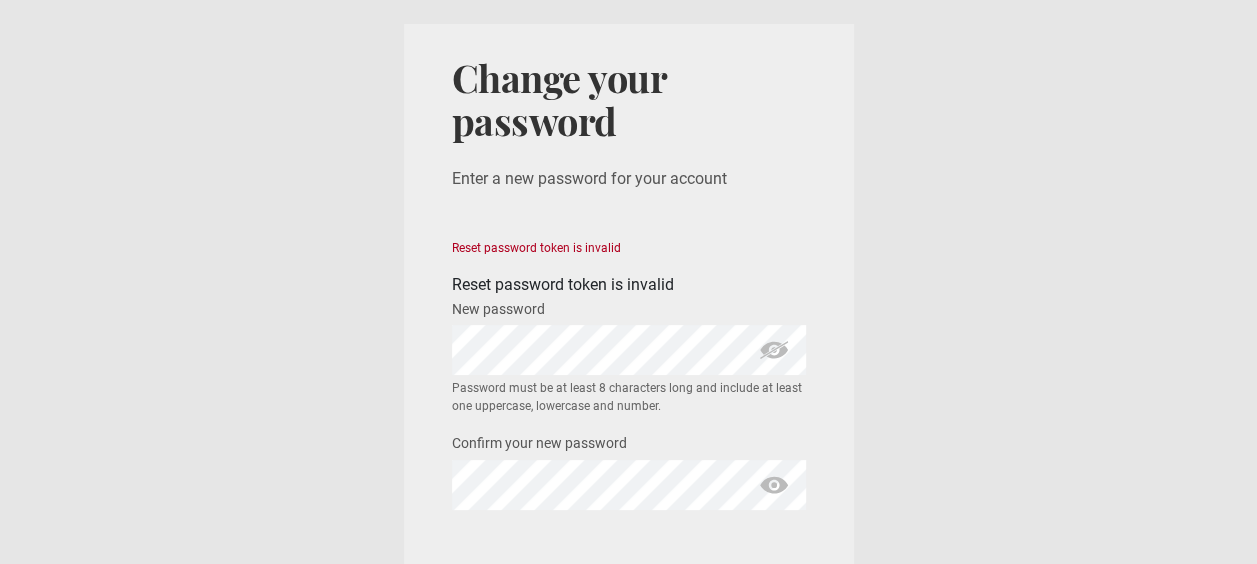 click at bounding box center [774, 485] 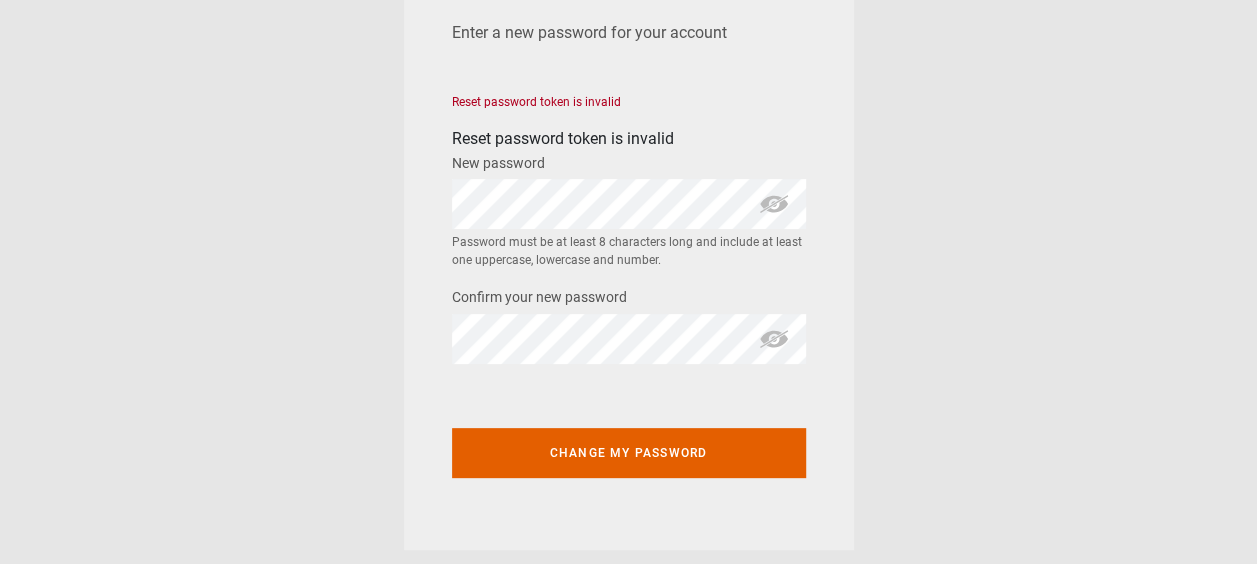 scroll, scrollTop: 147, scrollLeft: 0, axis: vertical 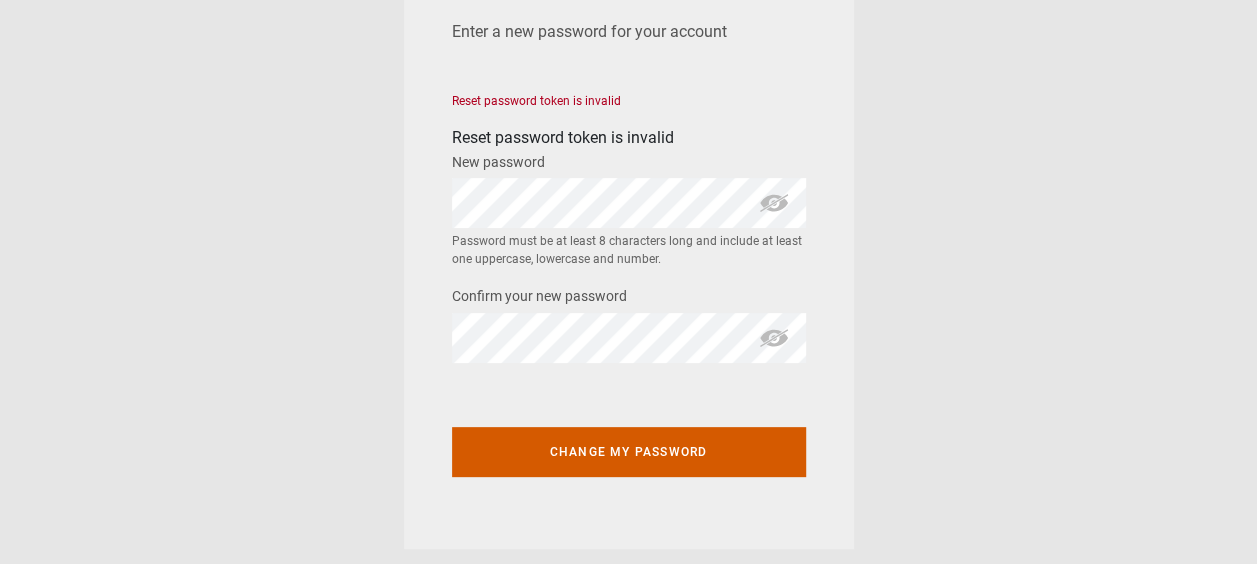 click on "Change my password" at bounding box center [629, 452] 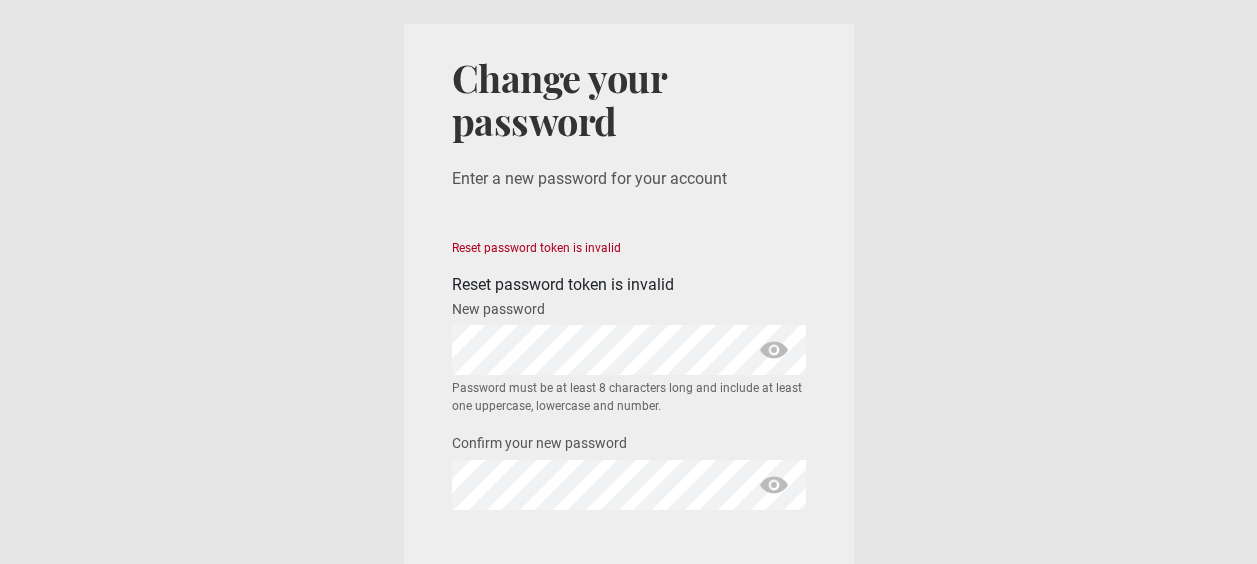 scroll, scrollTop: 0, scrollLeft: 0, axis: both 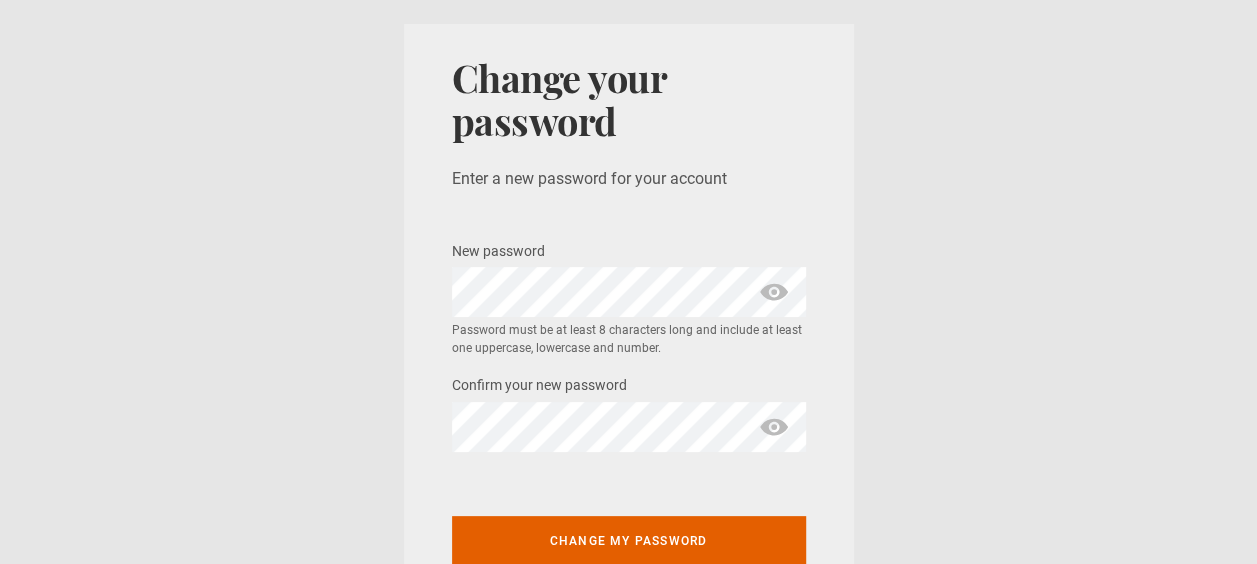 click at bounding box center (774, 292) 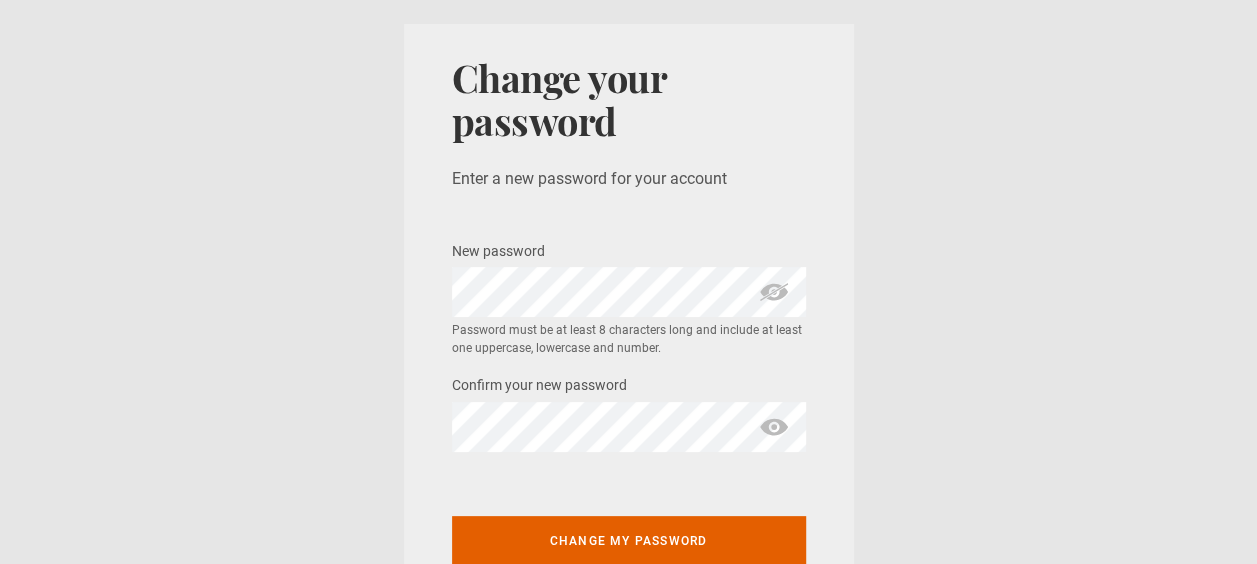 click on "Change your password
Enter a new password for your account
New password  * Password must be at least 8 characters long and include at least one uppercase, lowercase and number.
Confirm your new password  *
Change my password" at bounding box center [628, 331] 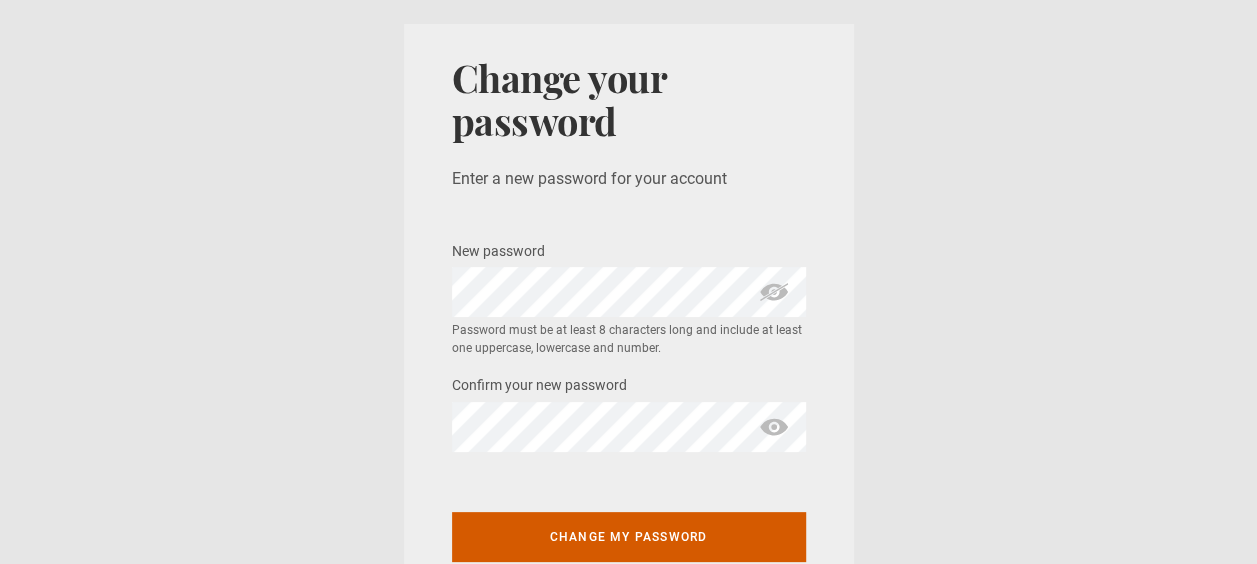 click on "Change my password" at bounding box center (629, 537) 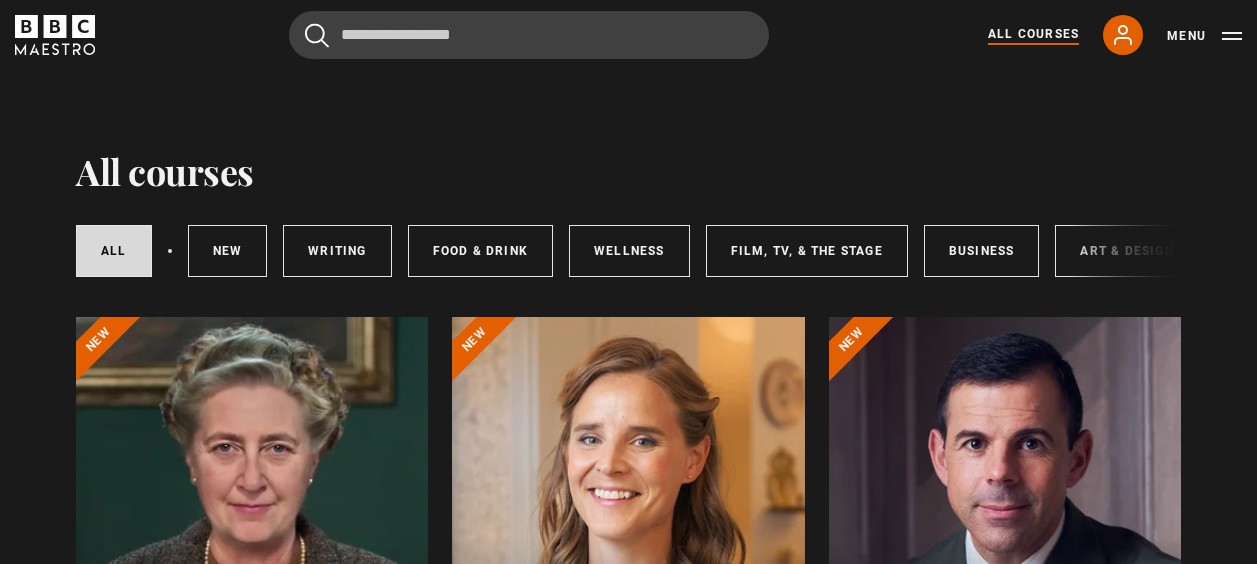 scroll, scrollTop: 0, scrollLeft: 0, axis: both 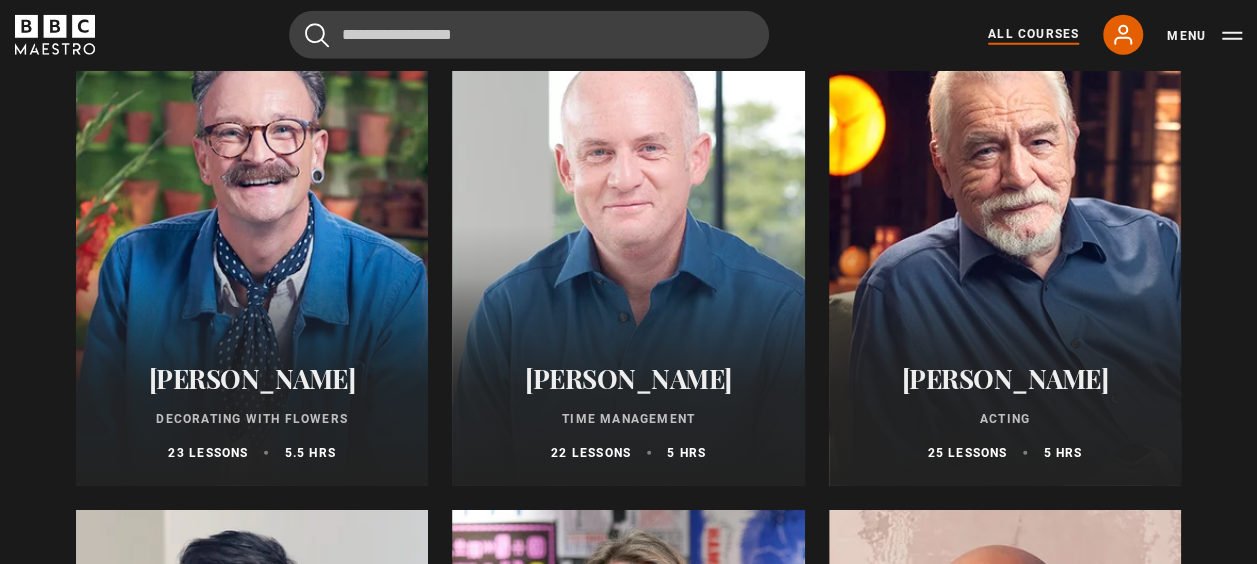 click on "[PERSON_NAME]
Decorating With Flowers
23 lessons
5.5 hrs" at bounding box center (252, 412) 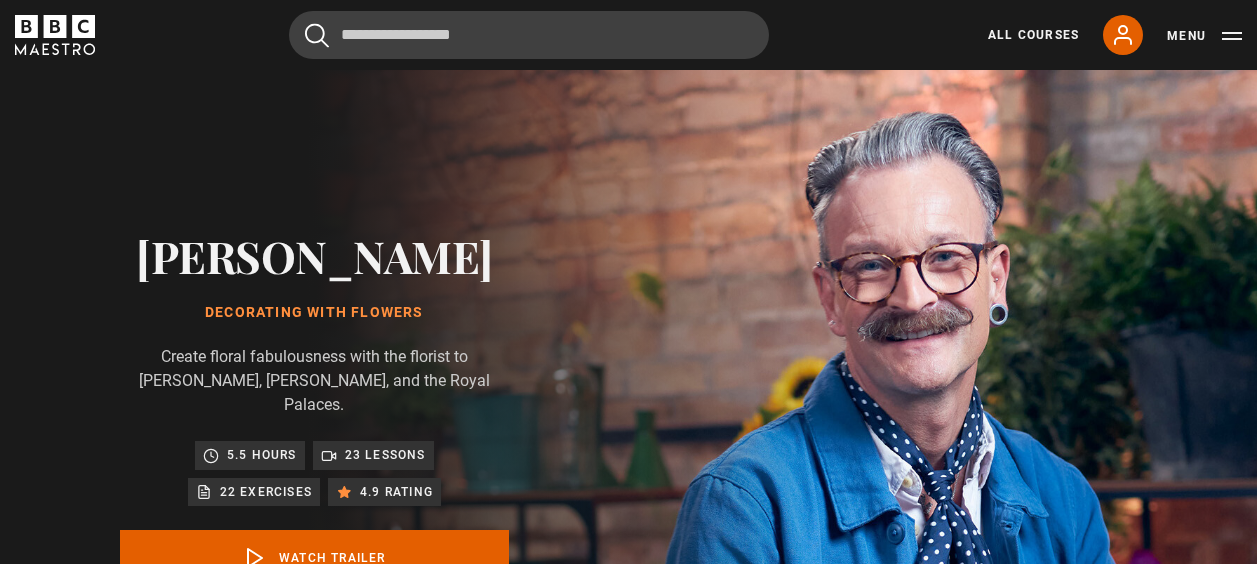 scroll, scrollTop: 0, scrollLeft: 0, axis: both 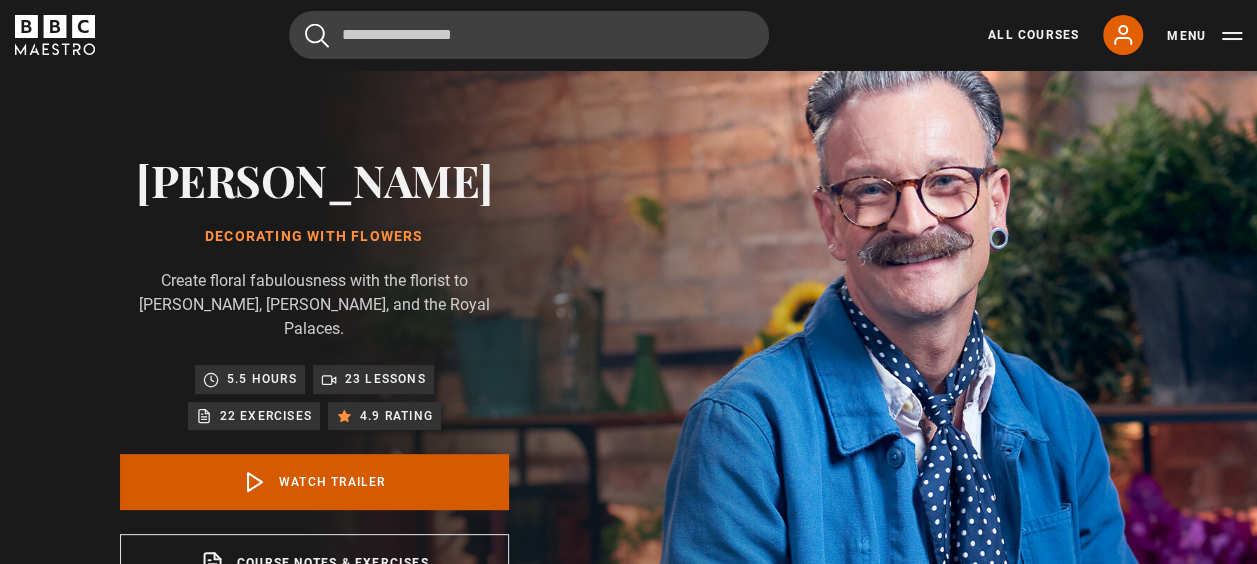 click on "Watch Trailer" at bounding box center [314, 482] 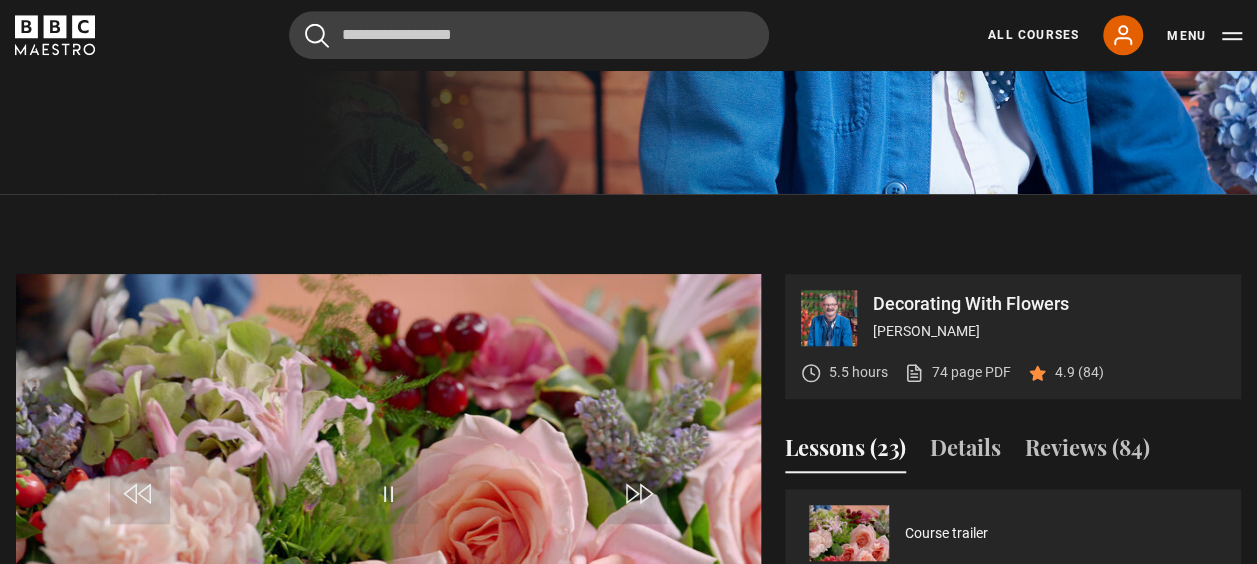 scroll, scrollTop: 768, scrollLeft: 0, axis: vertical 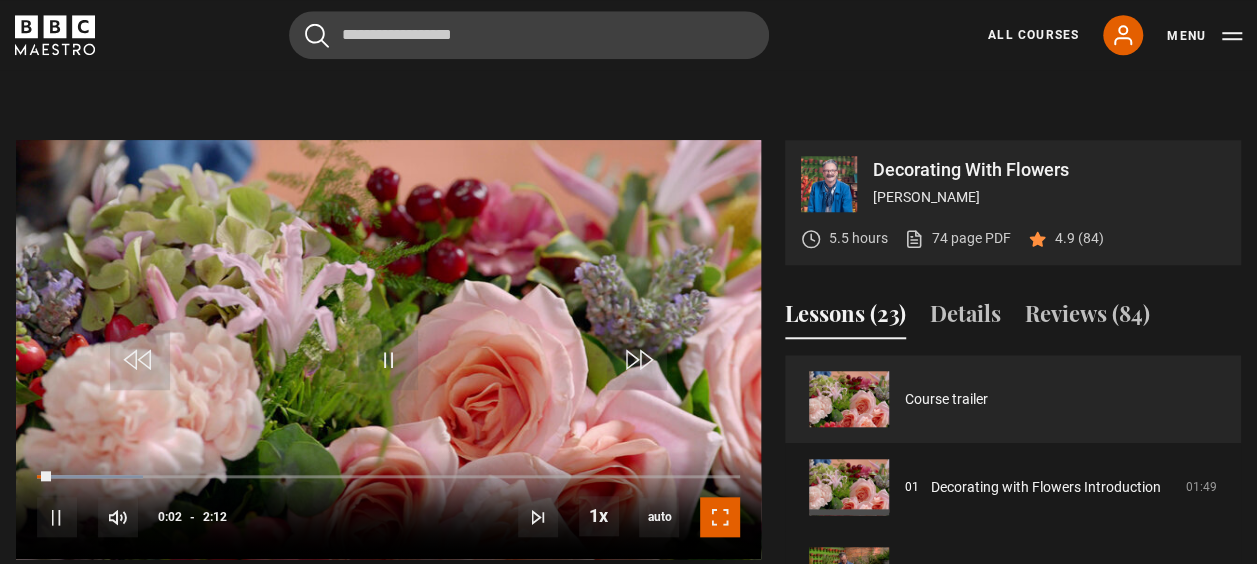 click at bounding box center (720, 517) 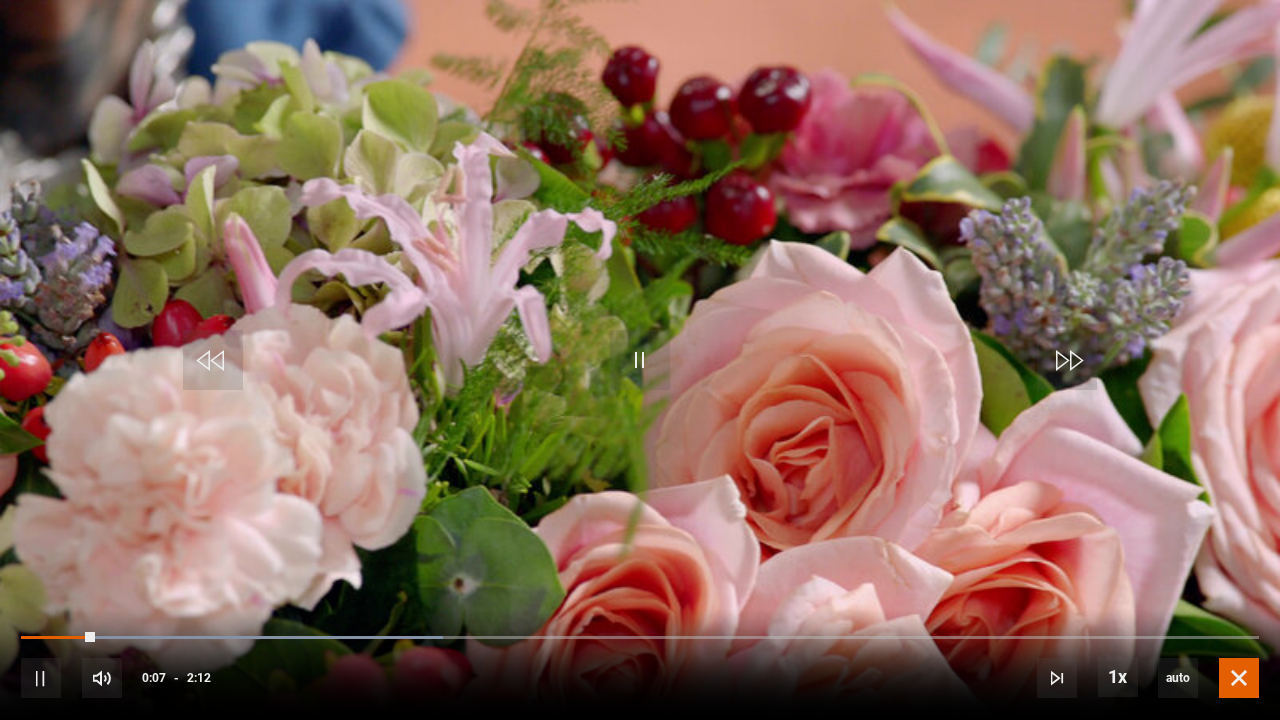 click at bounding box center [1239, 678] 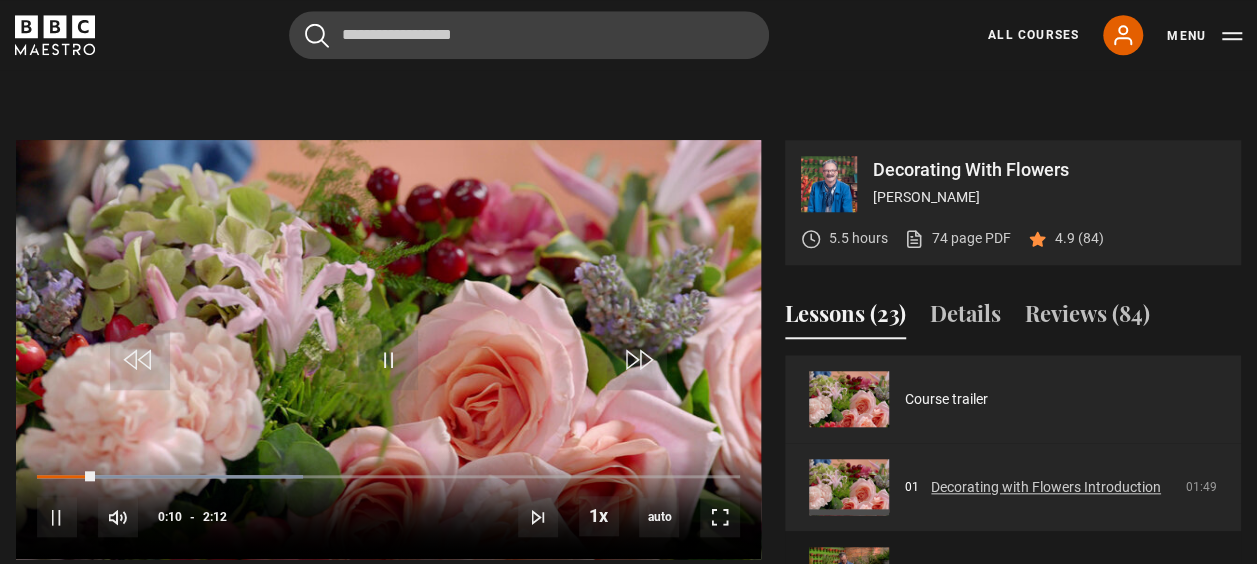 click on "Decorating with Flowers Introduction" at bounding box center (1046, 487) 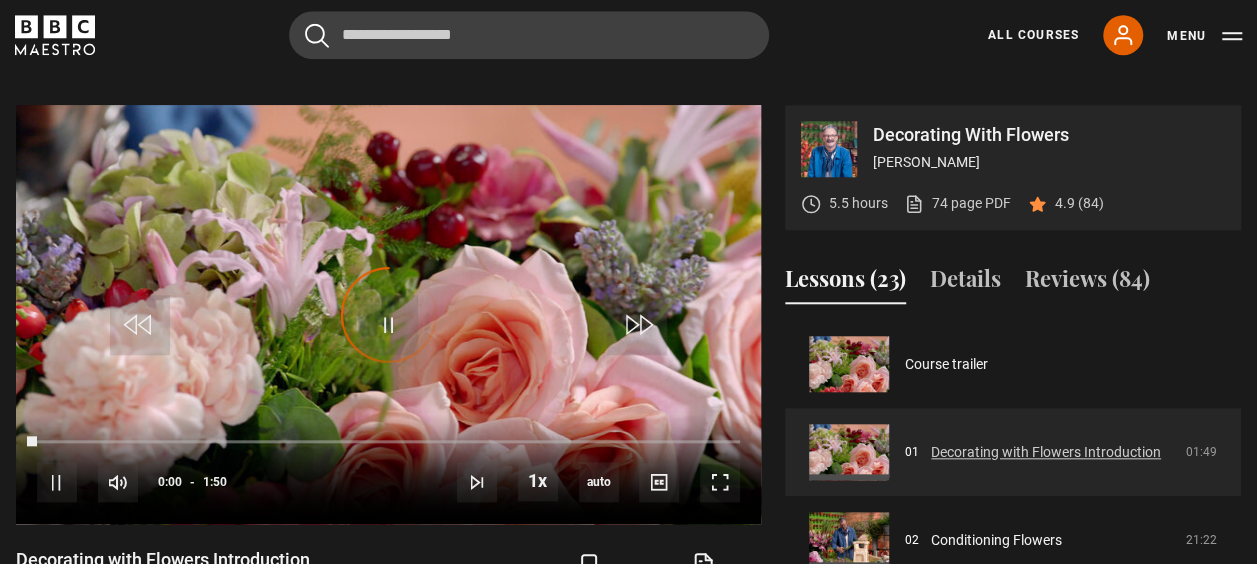 scroll, scrollTop: 0, scrollLeft: 0, axis: both 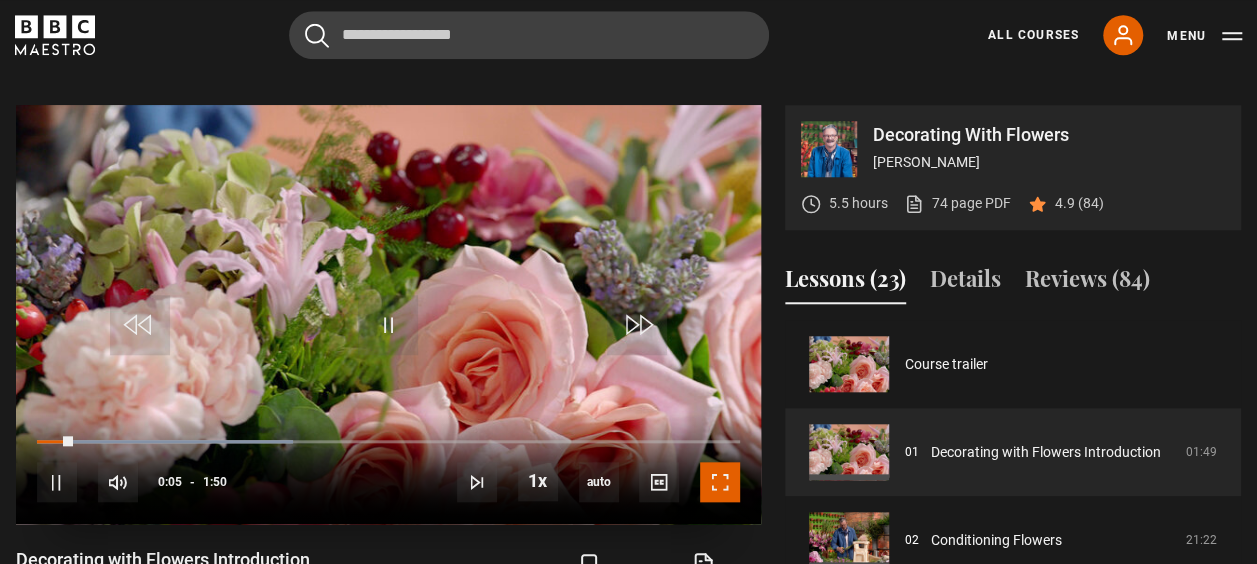 click at bounding box center (720, 482) 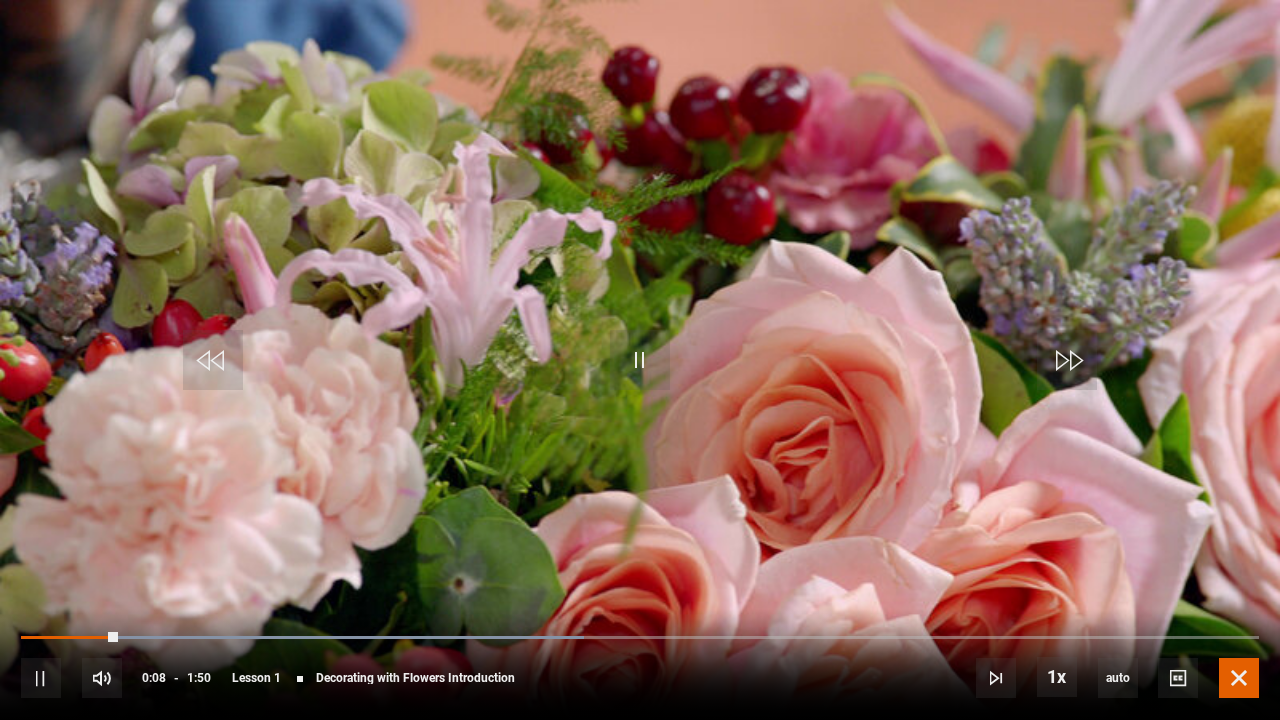 click at bounding box center [1239, 678] 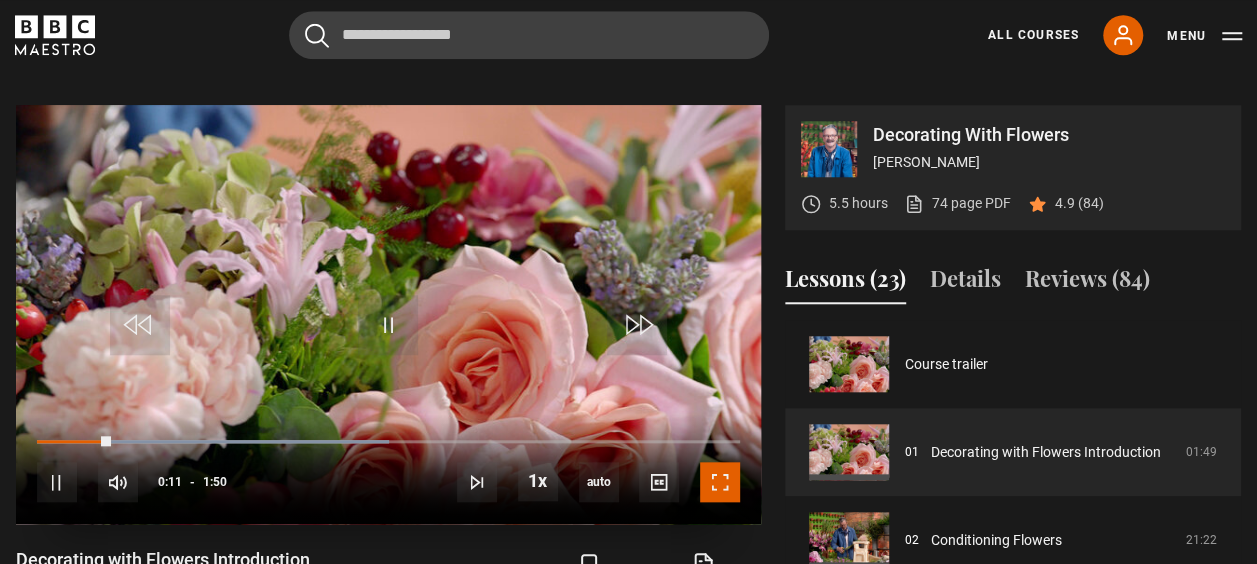 click at bounding box center (720, 482) 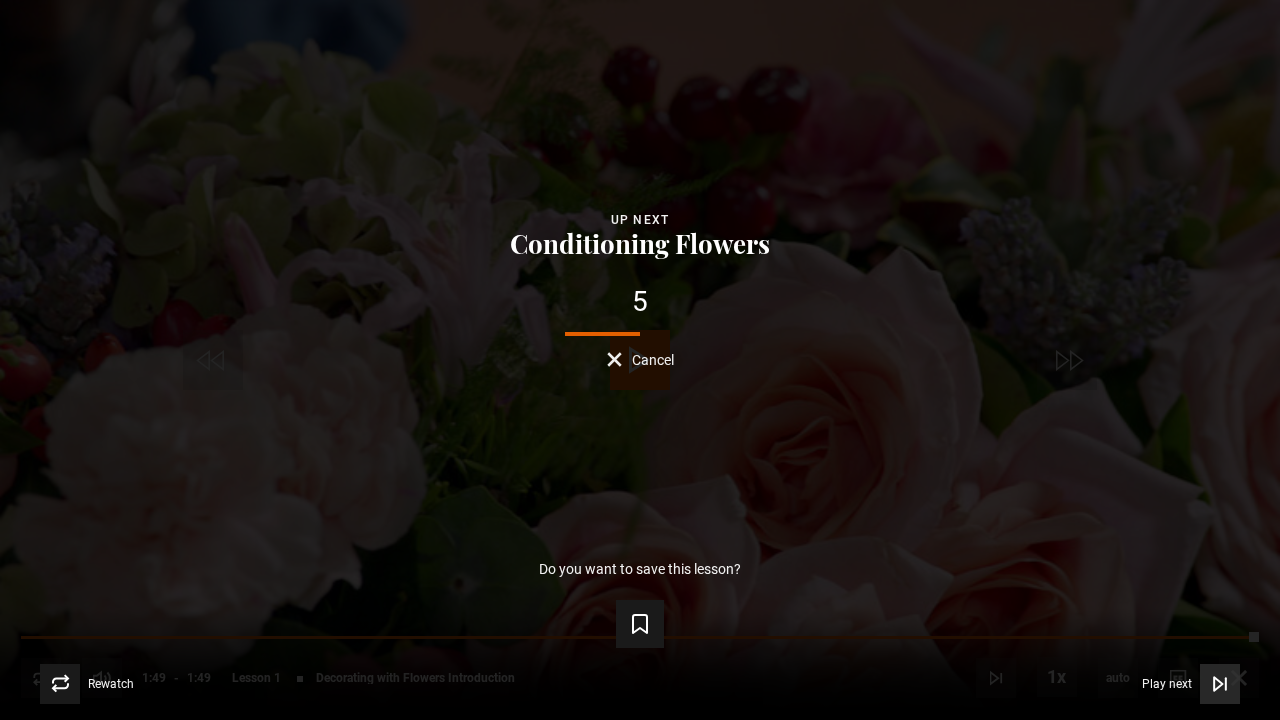 click on "Play next" at bounding box center [1167, 684] 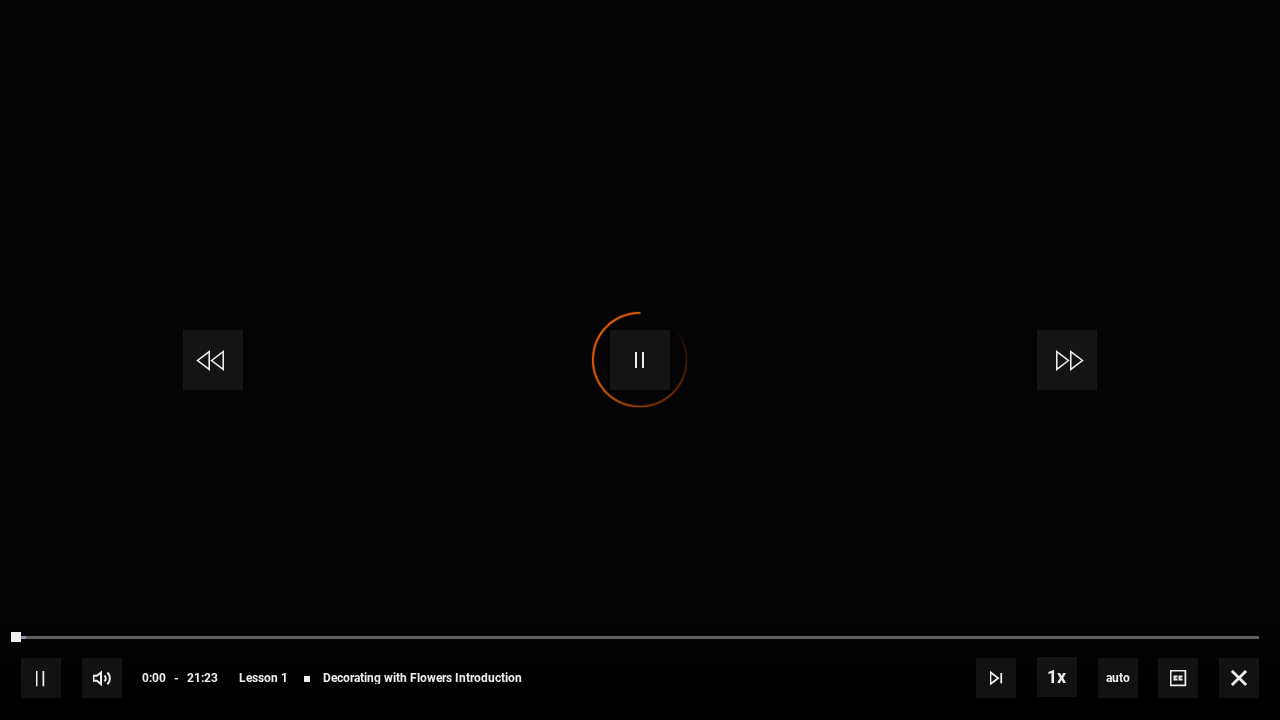 click on "Video Player is loading. Play Lesson Decorating with Flowers Introduction 10s Skip Back 10 seconds Pause 10s Skip Forward 10 seconds Loaded :  0.39% 1:28 00:00 Pause Mute Current Time  0:00 - Duration  21:23
Simon Lycett
Lesson 1
Decorating with Flowers Introduction
1x Playback Rate 2x 1.5x 1x , selected 0.5x auto Quality 360p 720p 1080p 2160p Auto , selected Captions captions off , selected English  Captions This is a modal window.
Lesson Completed
Up next
Conditioning Flowers
Cancel
Do you want to save this lesson?" at bounding box center [640, 360] 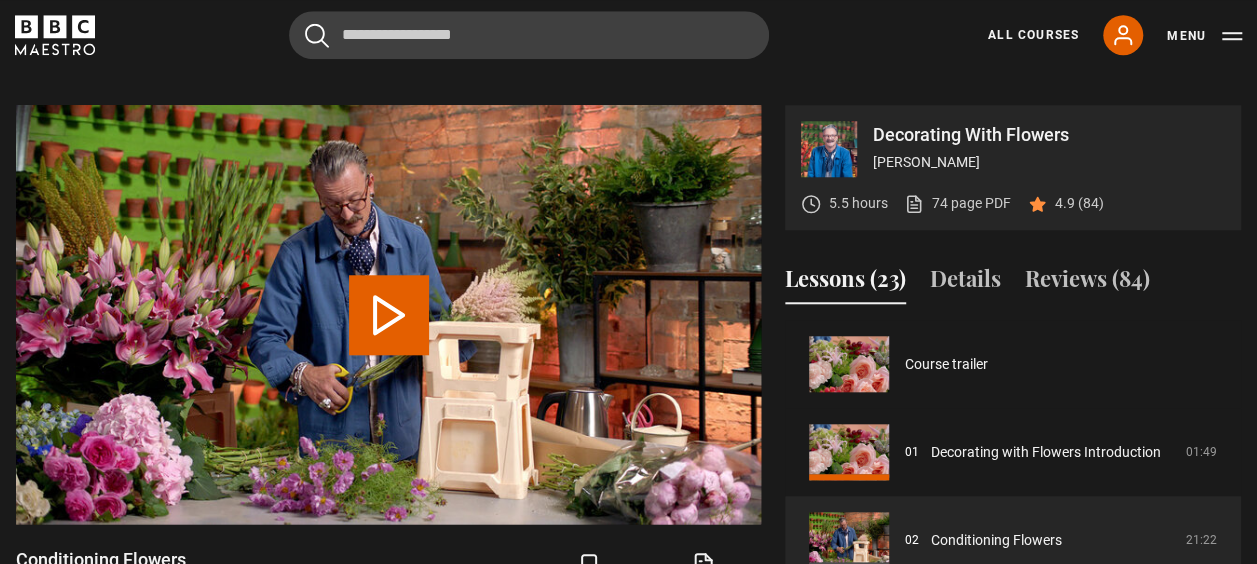 scroll, scrollTop: 88, scrollLeft: 0, axis: vertical 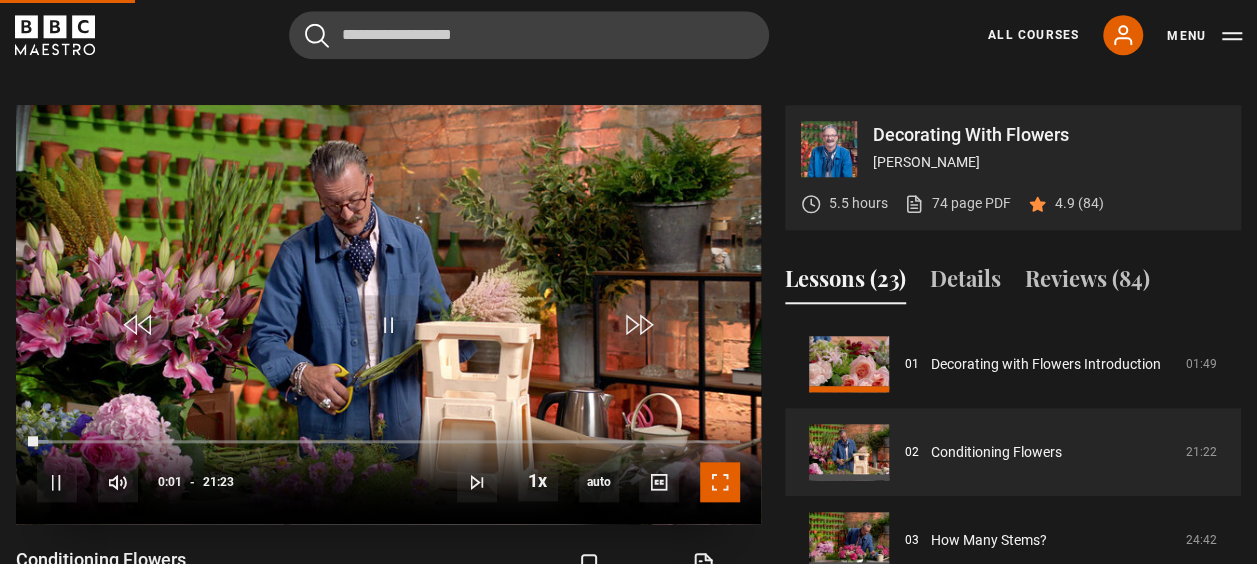 click at bounding box center (720, 482) 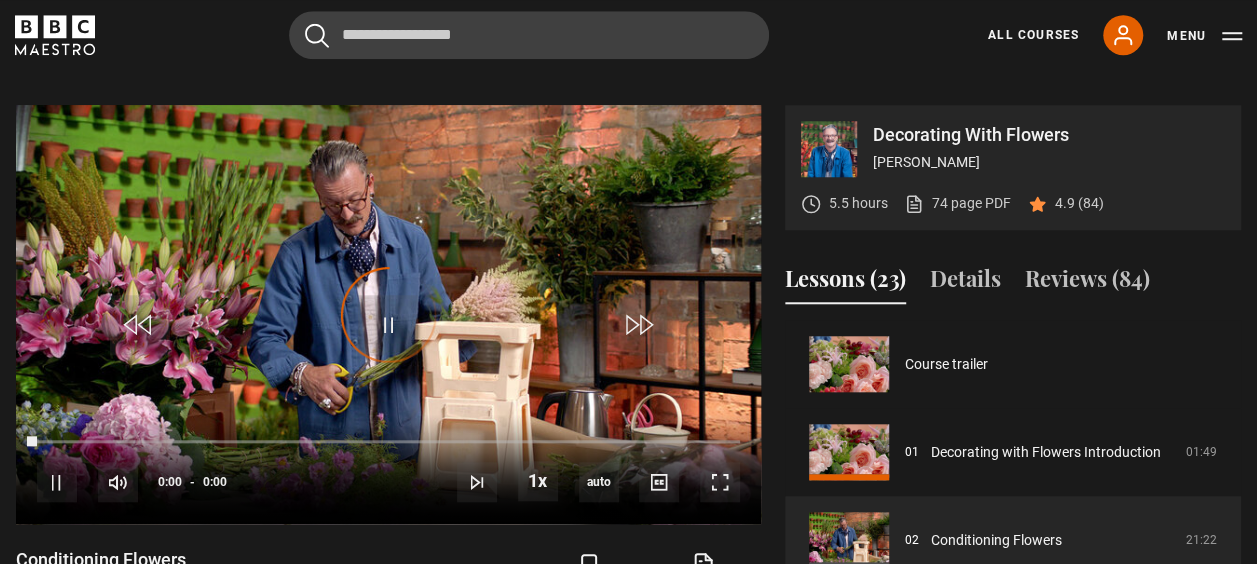 scroll, scrollTop: 88, scrollLeft: 0, axis: vertical 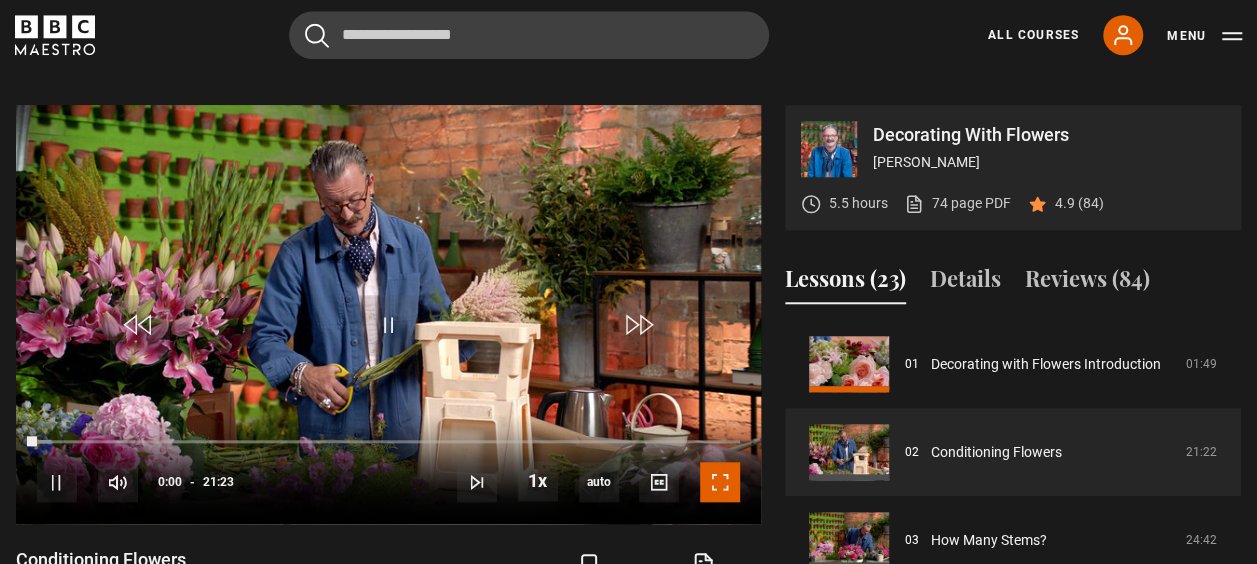 click at bounding box center (720, 482) 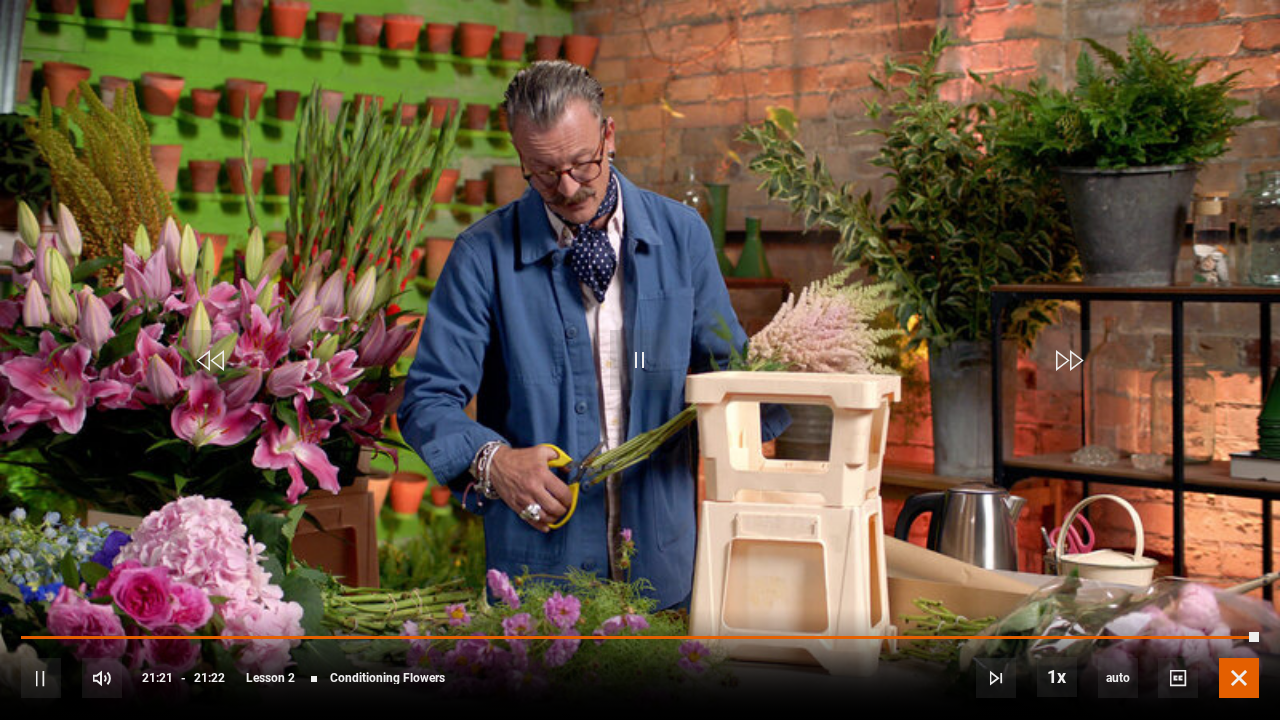 click at bounding box center [1239, 678] 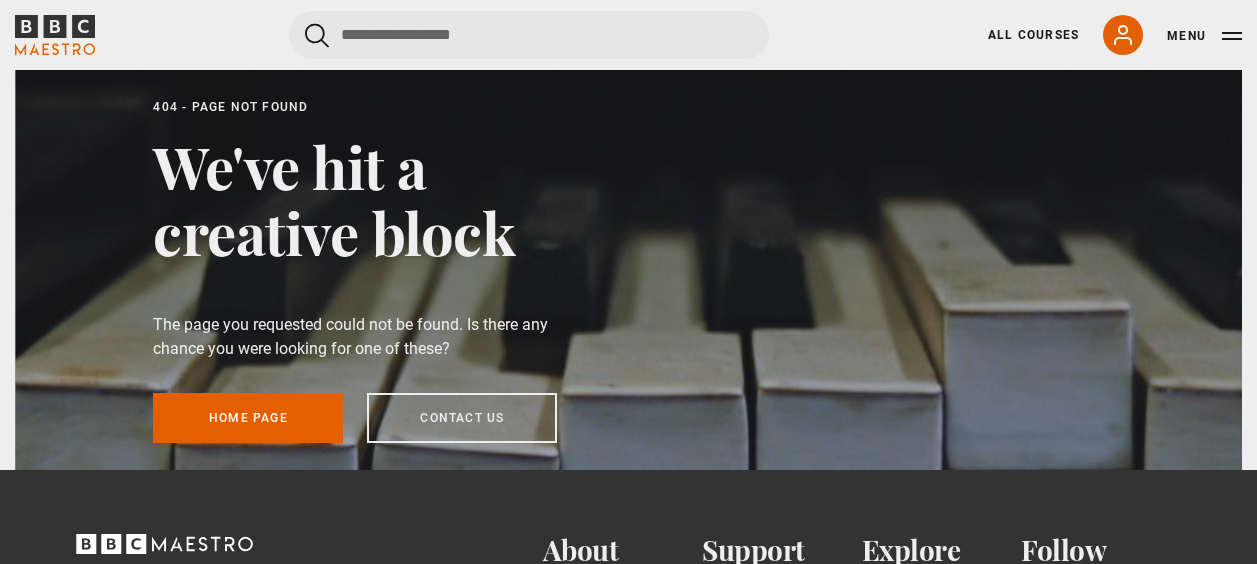 scroll, scrollTop: 0, scrollLeft: 0, axis: both 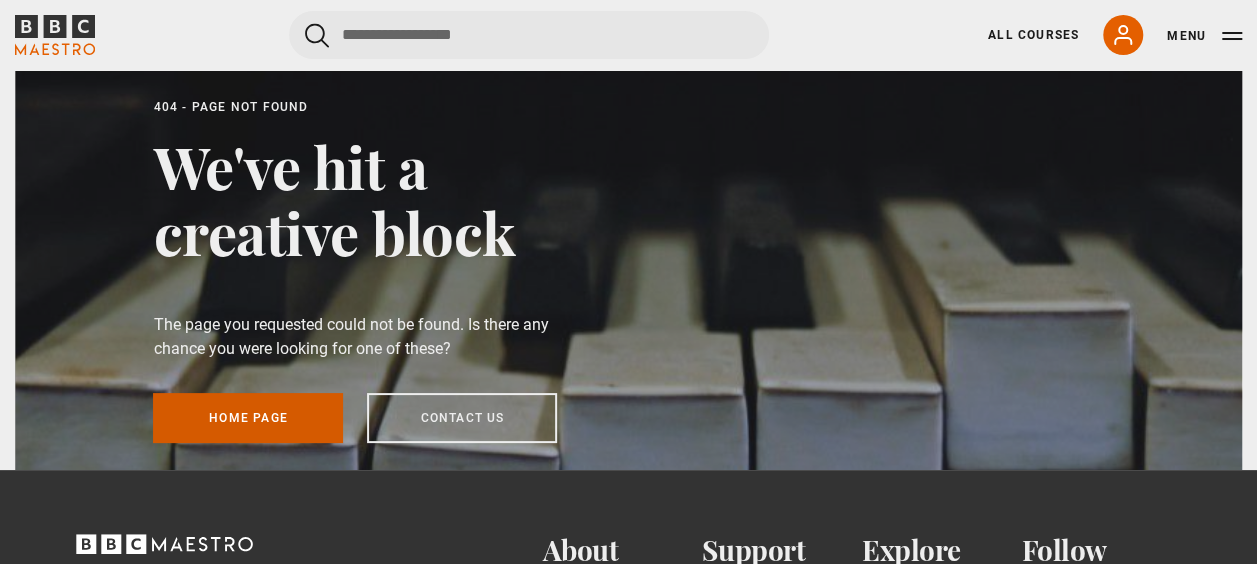 click on "Home page" at bounding box center [248, 418] 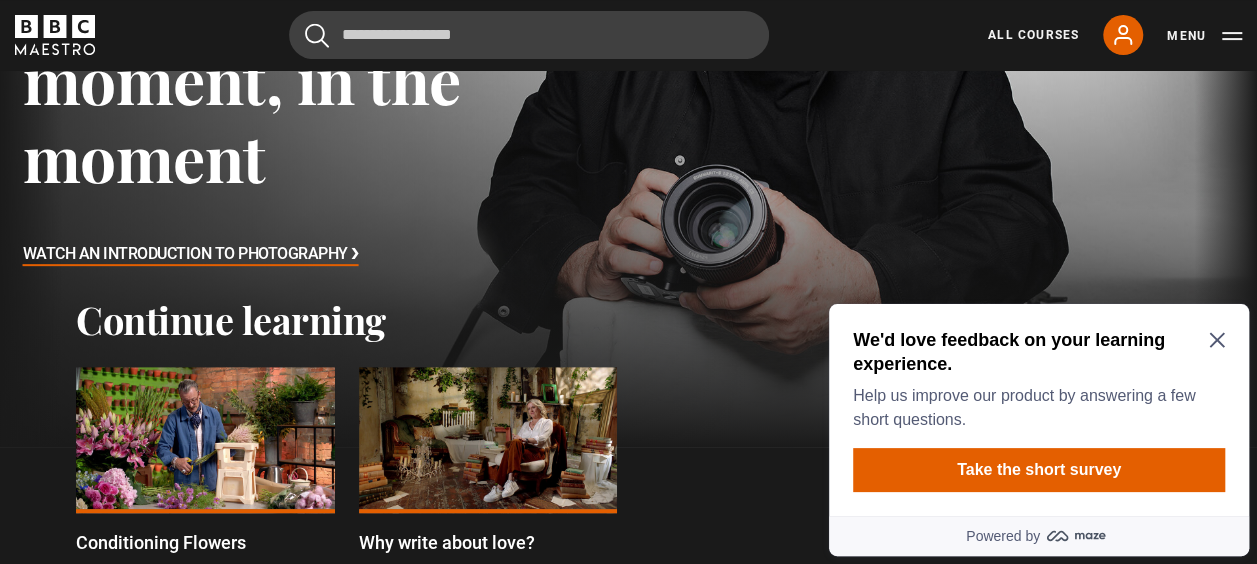 scroll, scrollTop: 331, scrollLeft: 0, axis: vertical 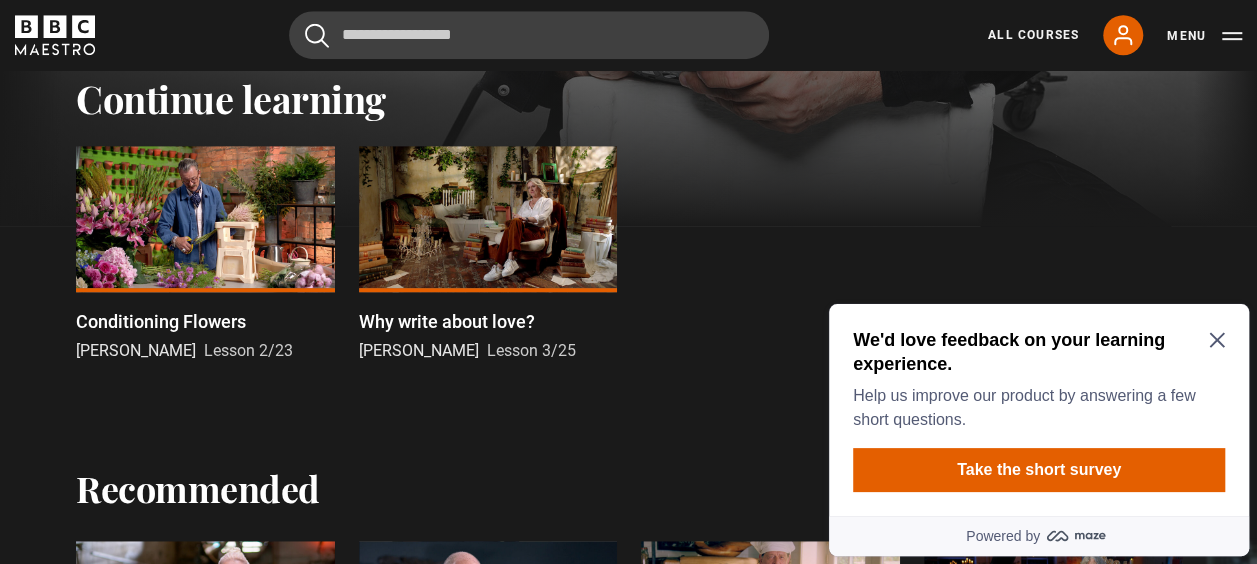 click 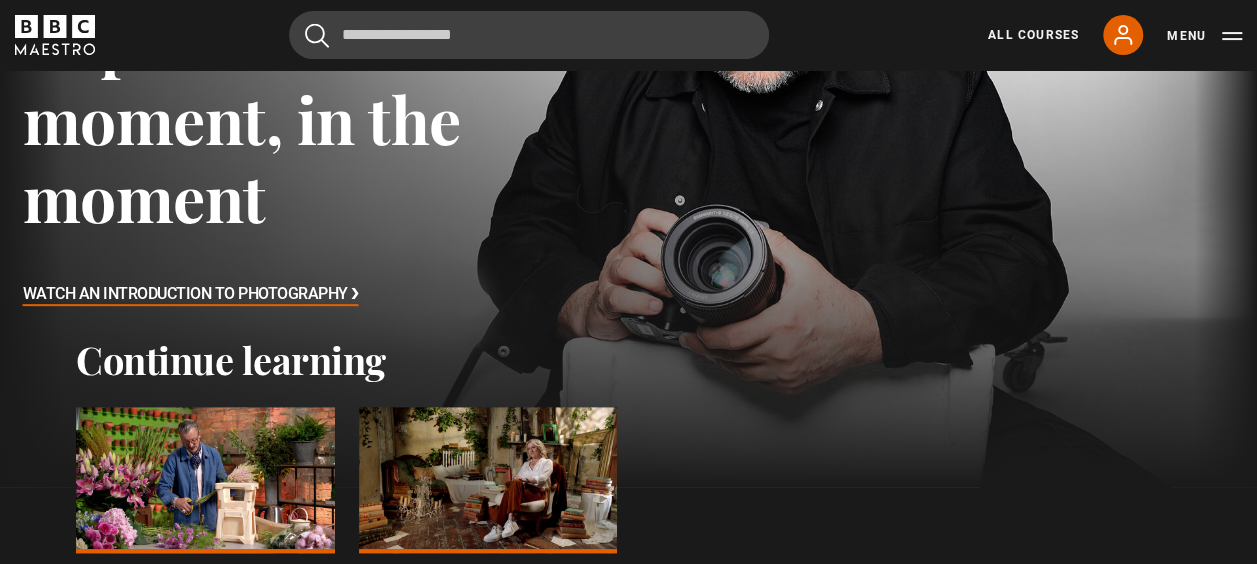 scroll, scrollTop: 287, scrollLeft: 0, axis: vertical 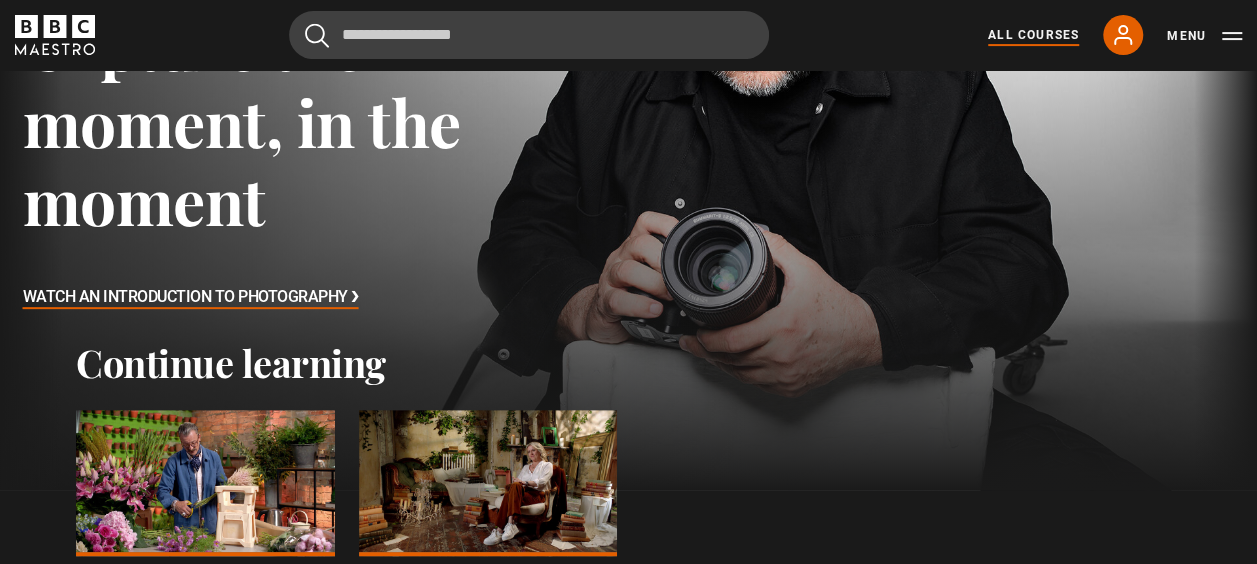 click on "All Courses" at bounding box center [1033, 35] 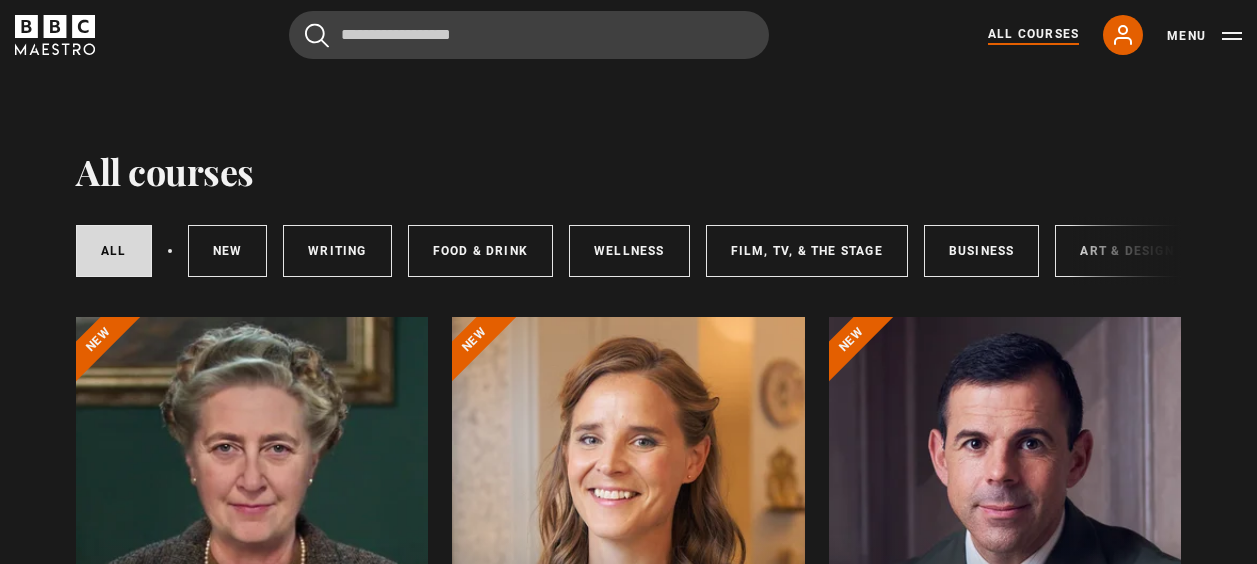 scroll, scrollTop: 229, scrollLeft: 0, axis: vertical 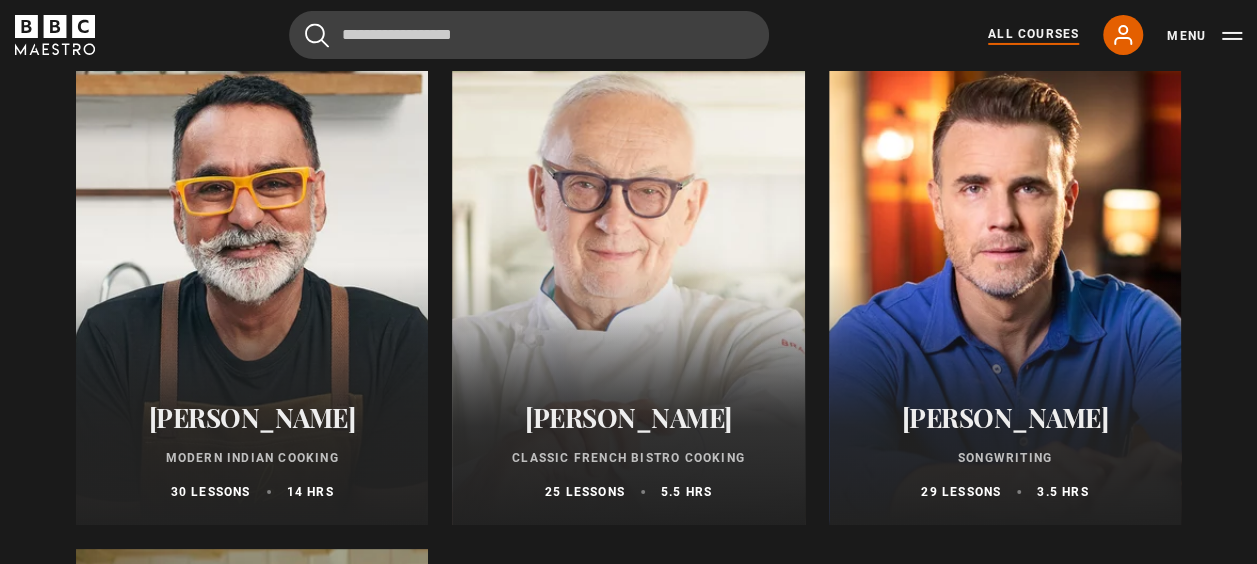 click on "[PERSON_NAME]
Modern Indian Cooking
30 lessons
14 hrs" at bounding box center (252, 451) 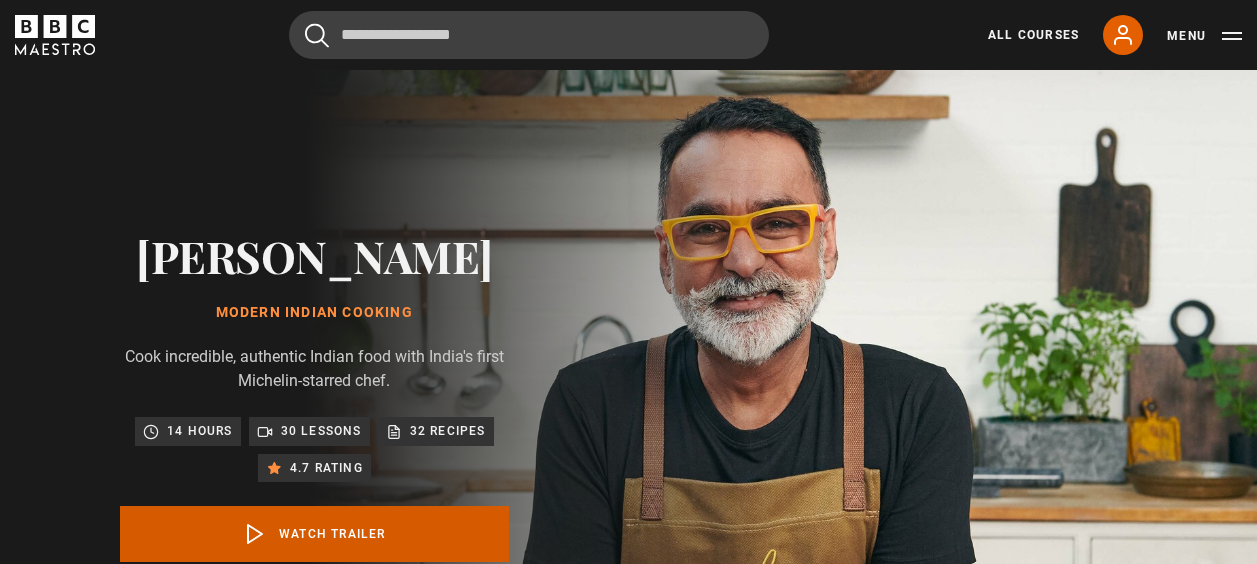 scroll, scrollTop: 0, scrollLeft: 0, axis: both 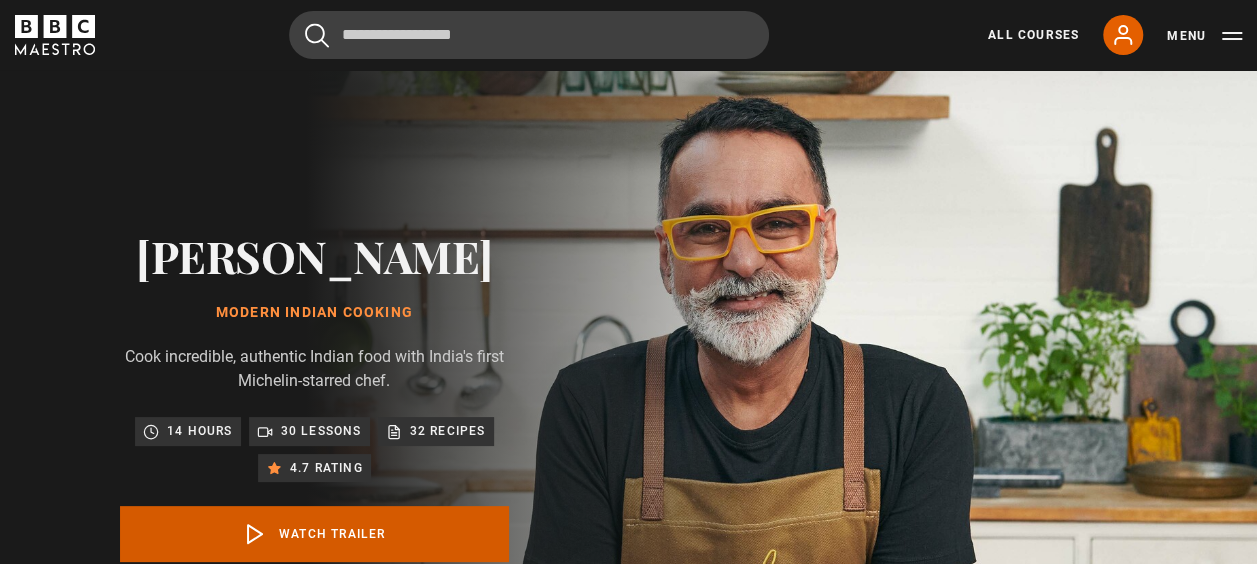 click on "Watch Trailer" at bounding box center [314, 534] 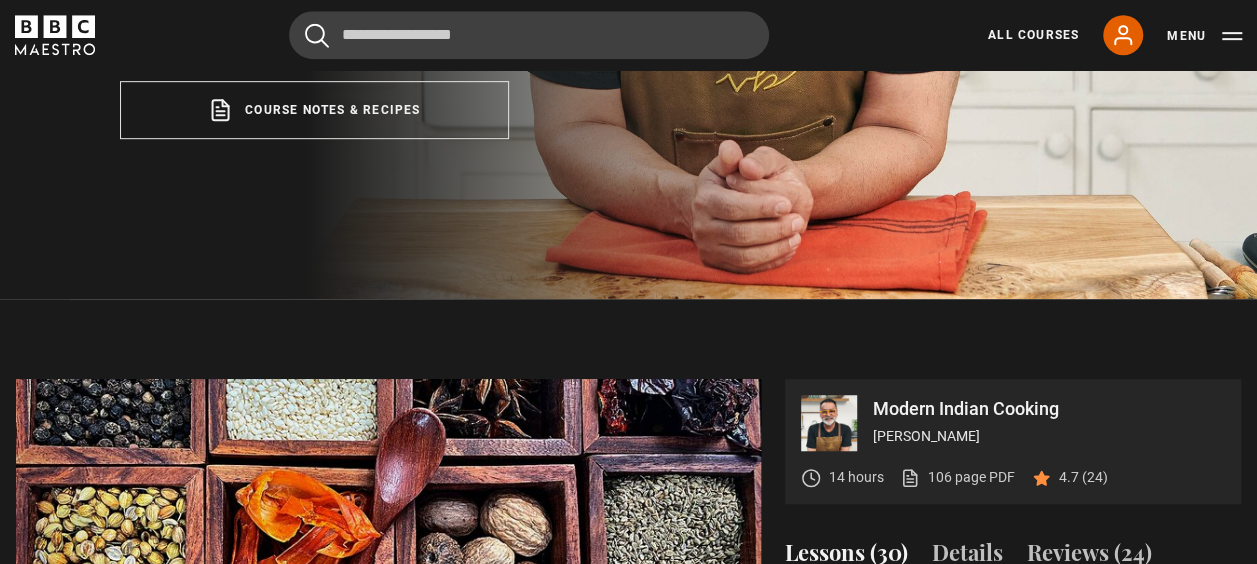 scroll, scrollTop: 766, scrollLeft: 0, axis: vertical 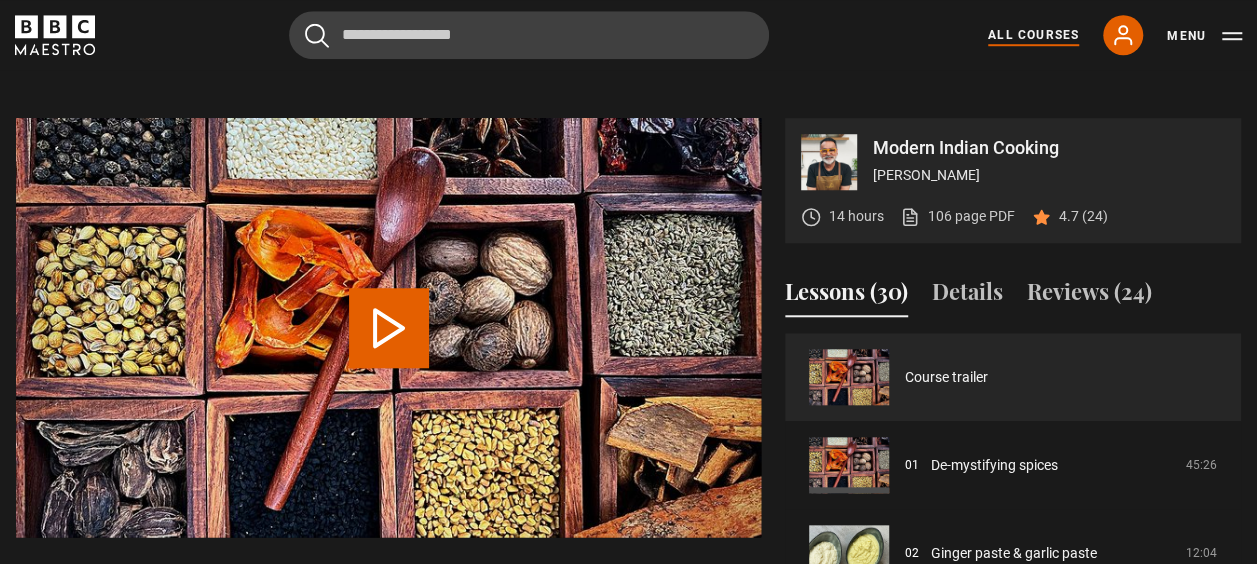 click on "All Courses" at bounding box center [1033, 35] 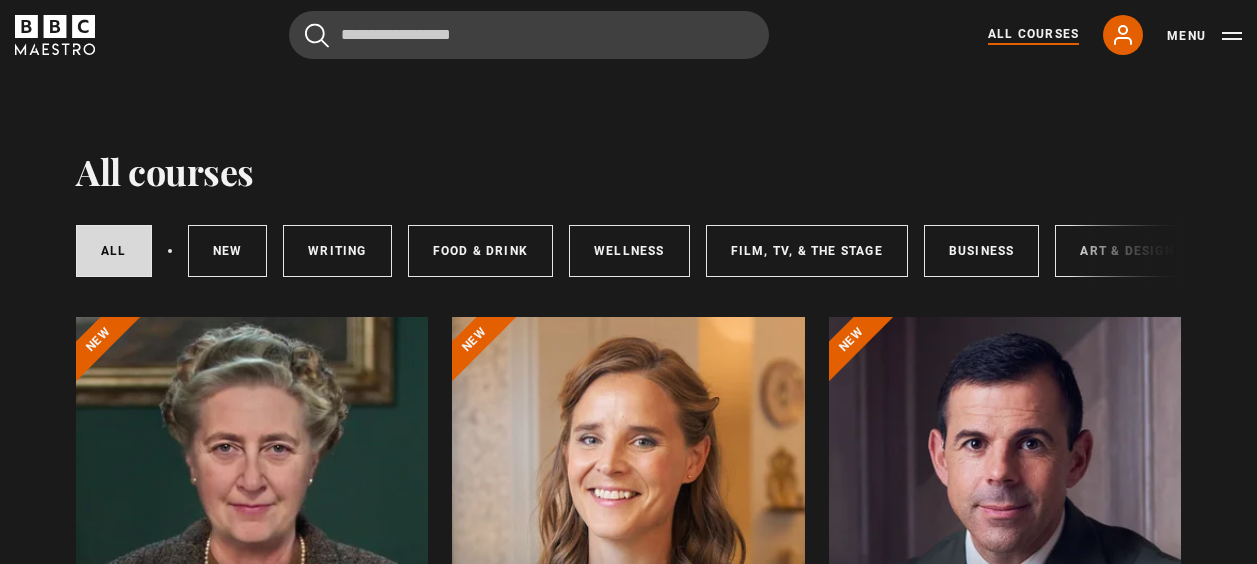 scroll, scrollTop: 1125, scrollLeft: 0, axis: vertical 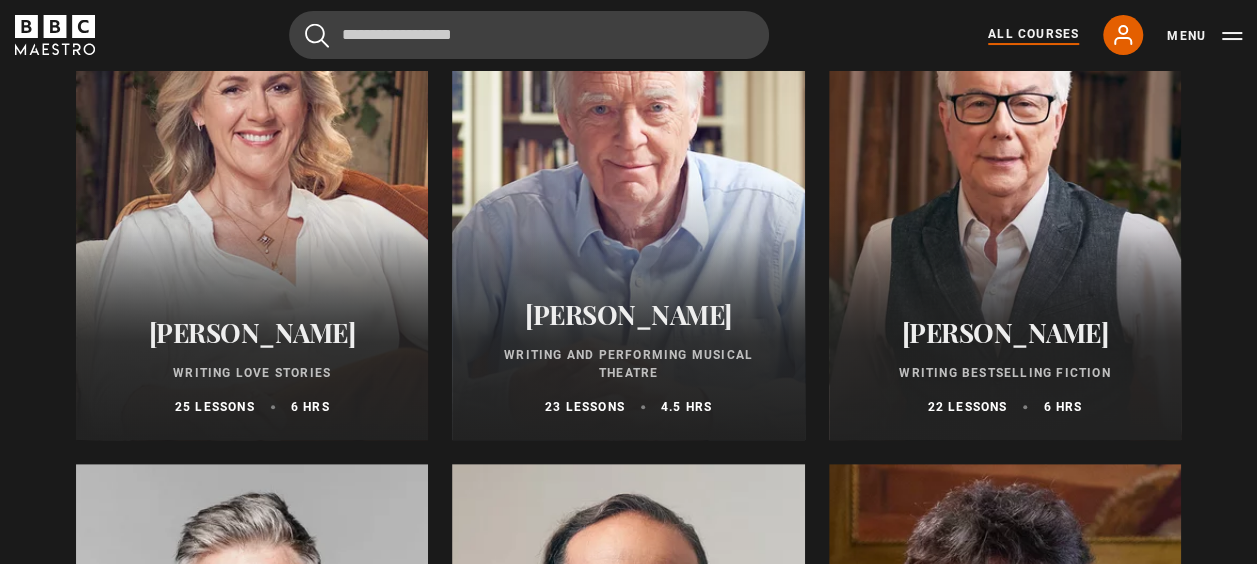 click on "[PERSON_NAME]" at bounding box center (252, 332) 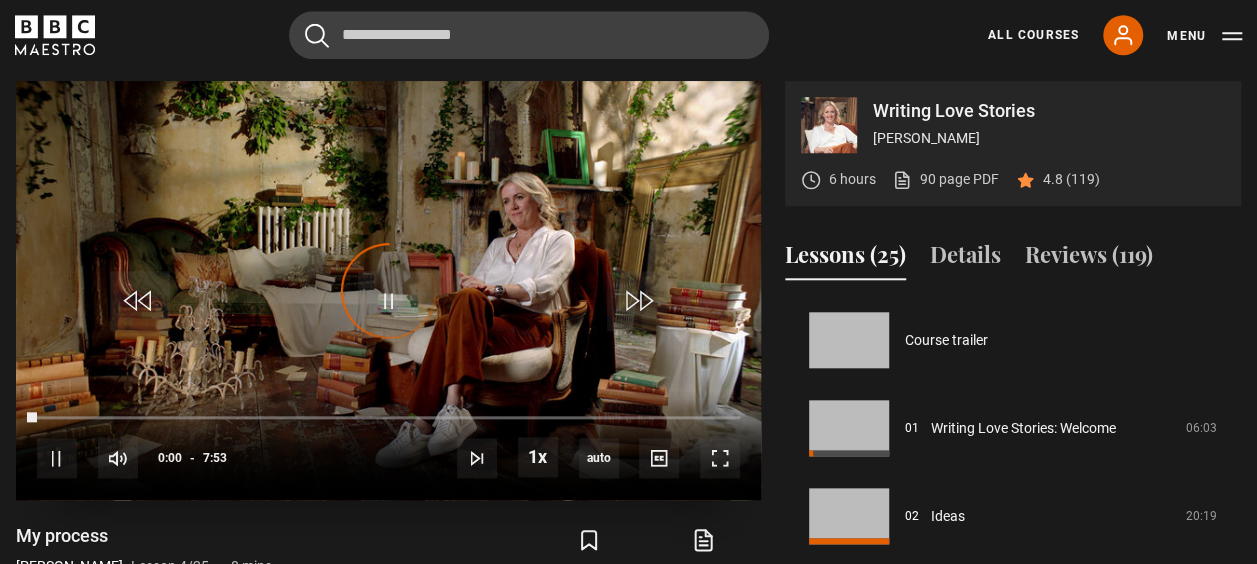 scroll, scrollTop: 869, scrollLeft: 0, axis: vertical 